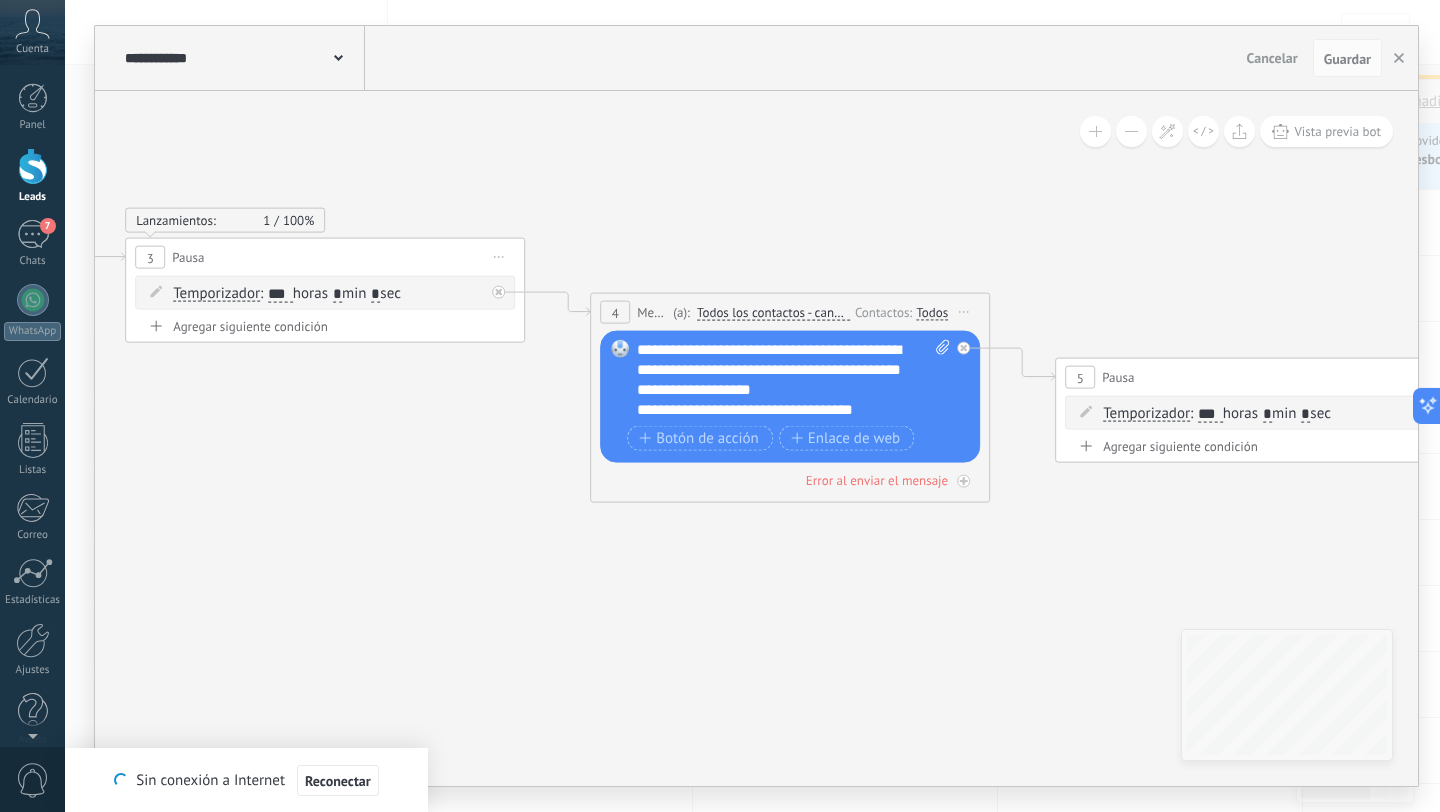 scroll, scrollTop: 20, scrollLeft: 0, axis: vertical 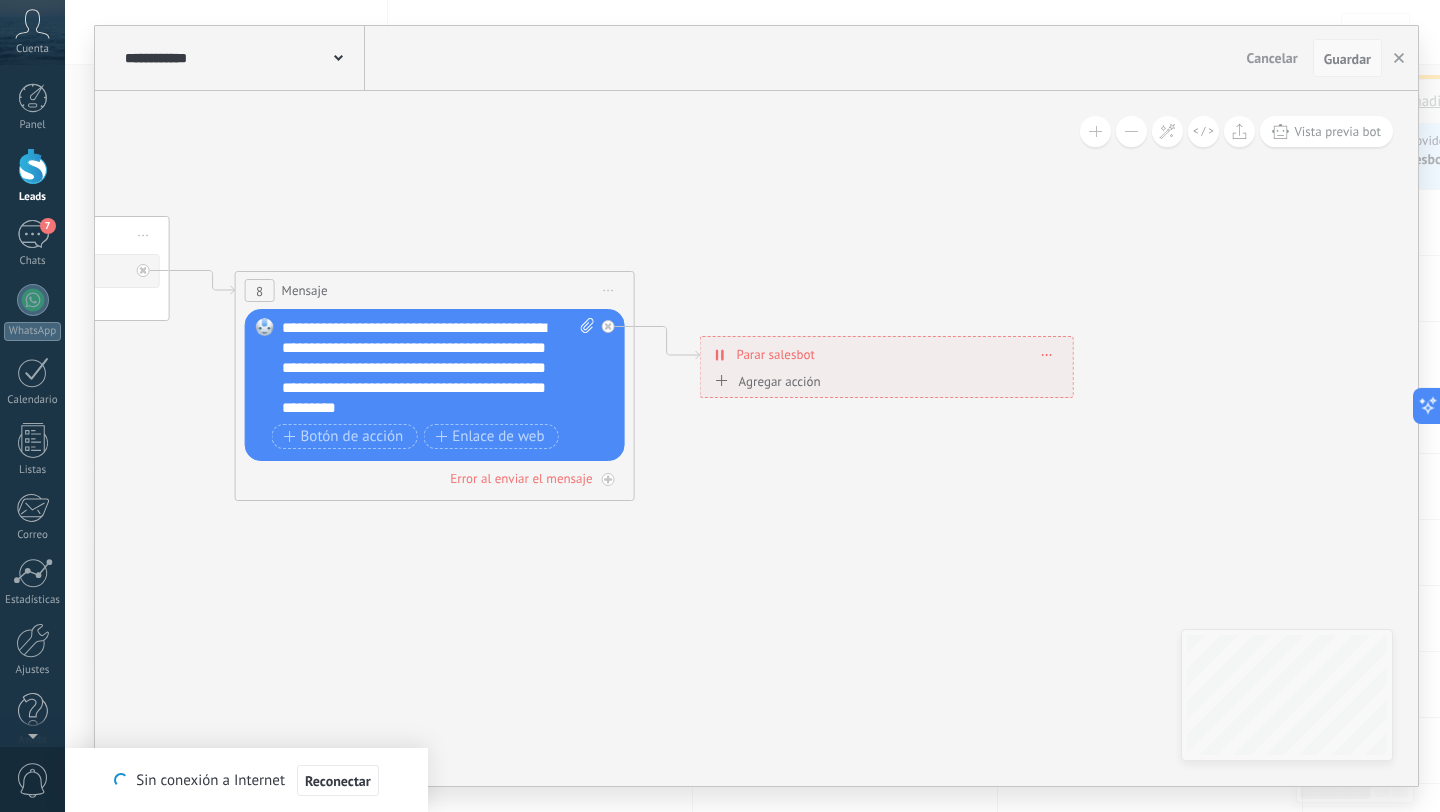 click on "Guardar" at bounding box center (1347, 58) 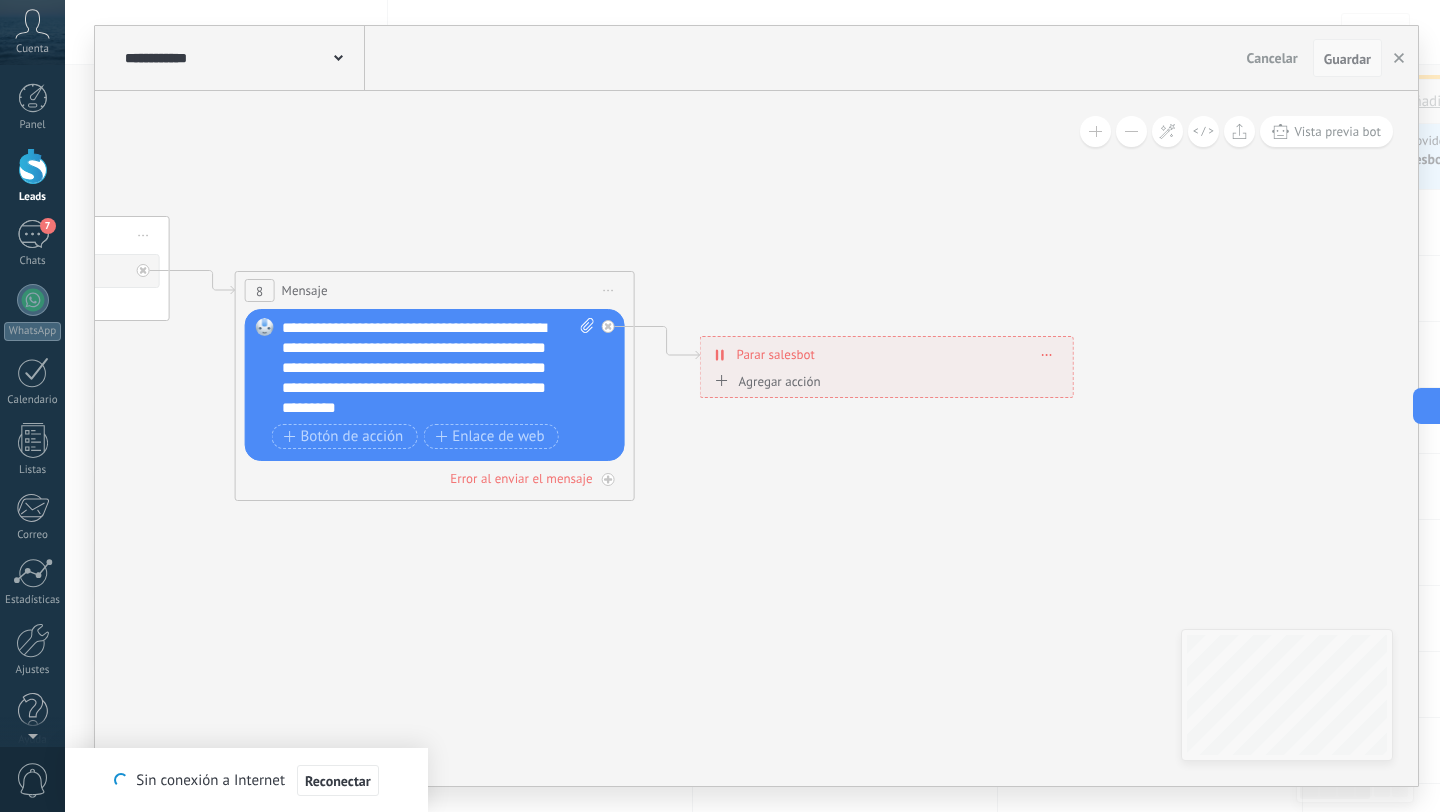 click on "Guardar" at bounding box center [1347, 59] 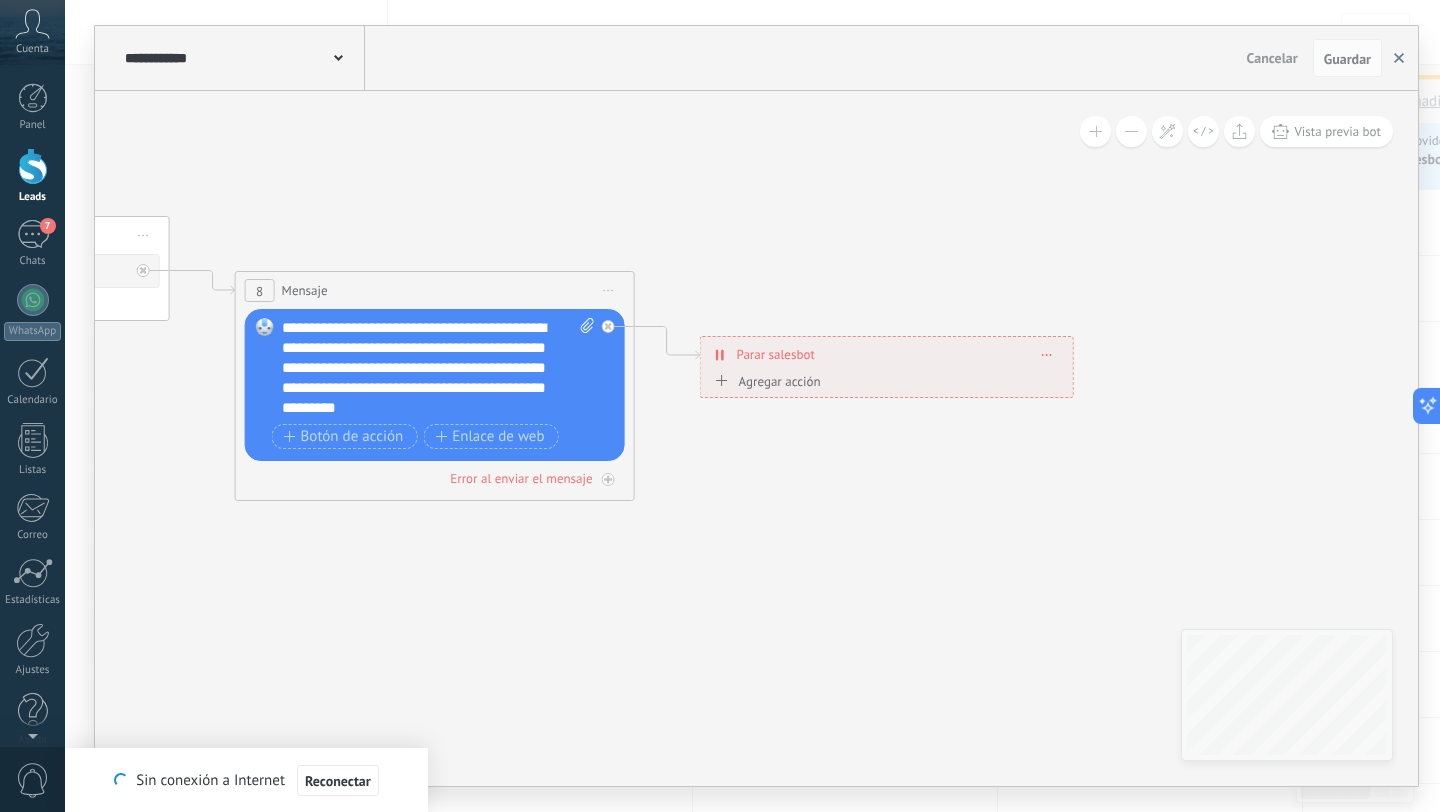 click 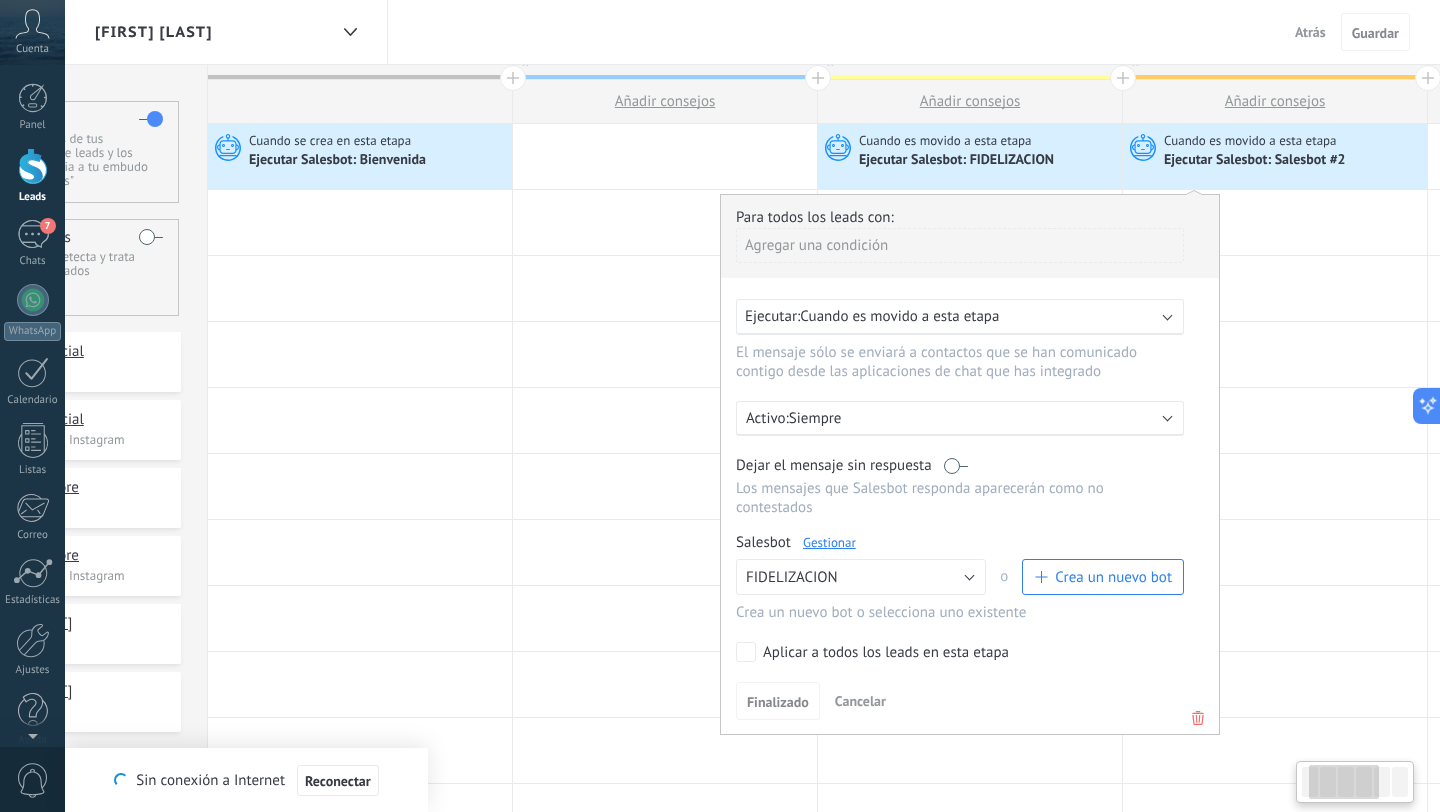 scroll, scrollTop: 0, scrollLeft: 185, axis: horizontal 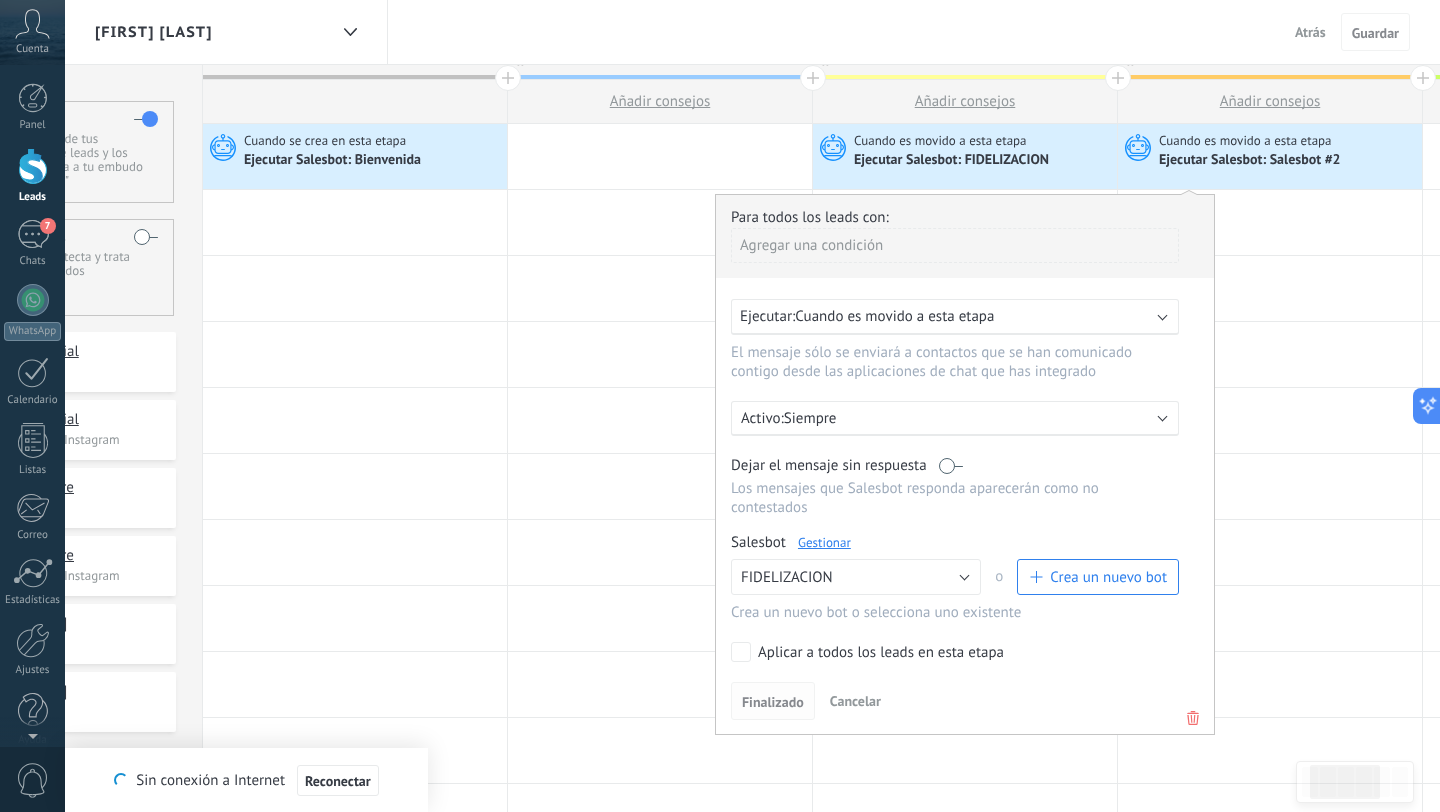 click on "Finalizado" at bounding box center (773, 702) 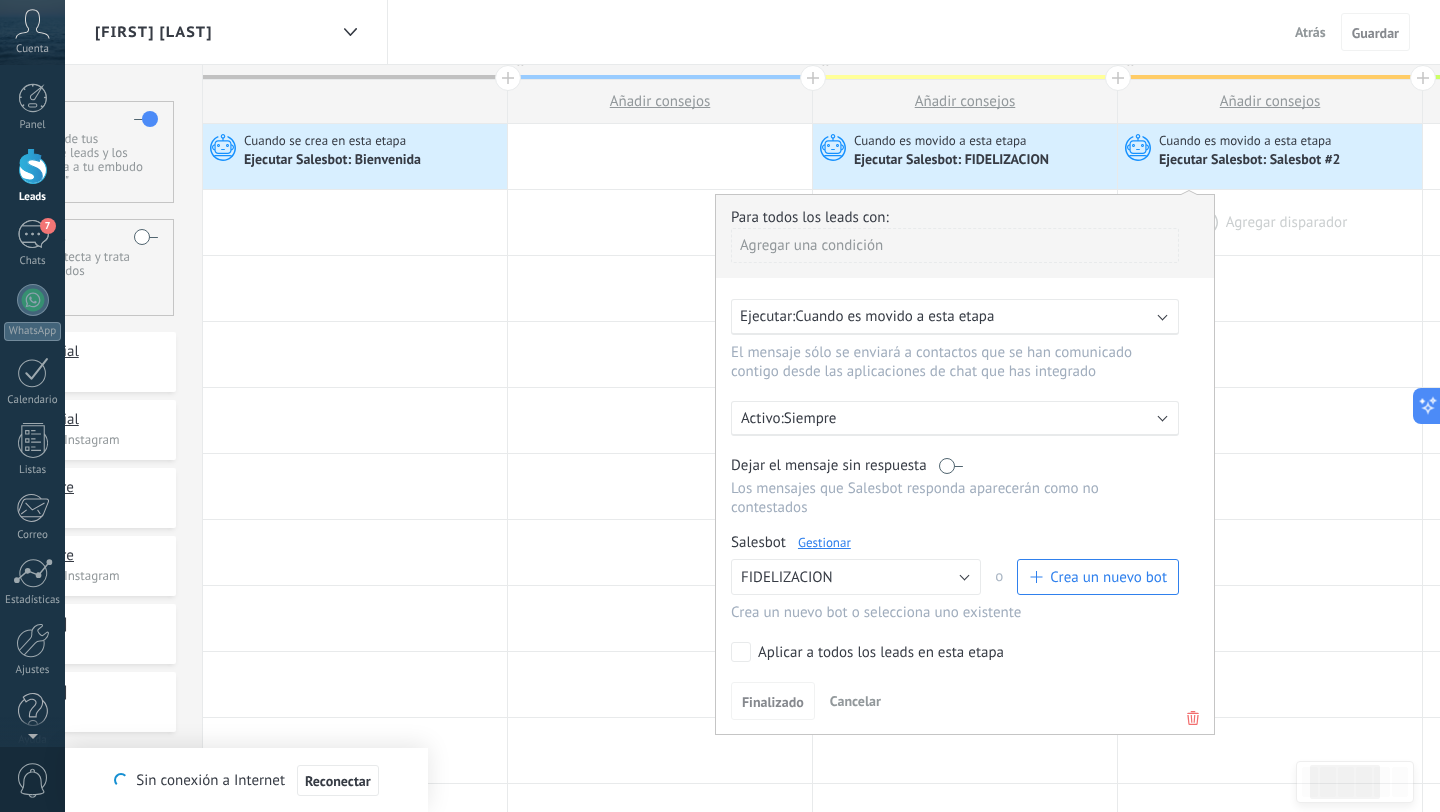 click at bounding box center (1270, 222) 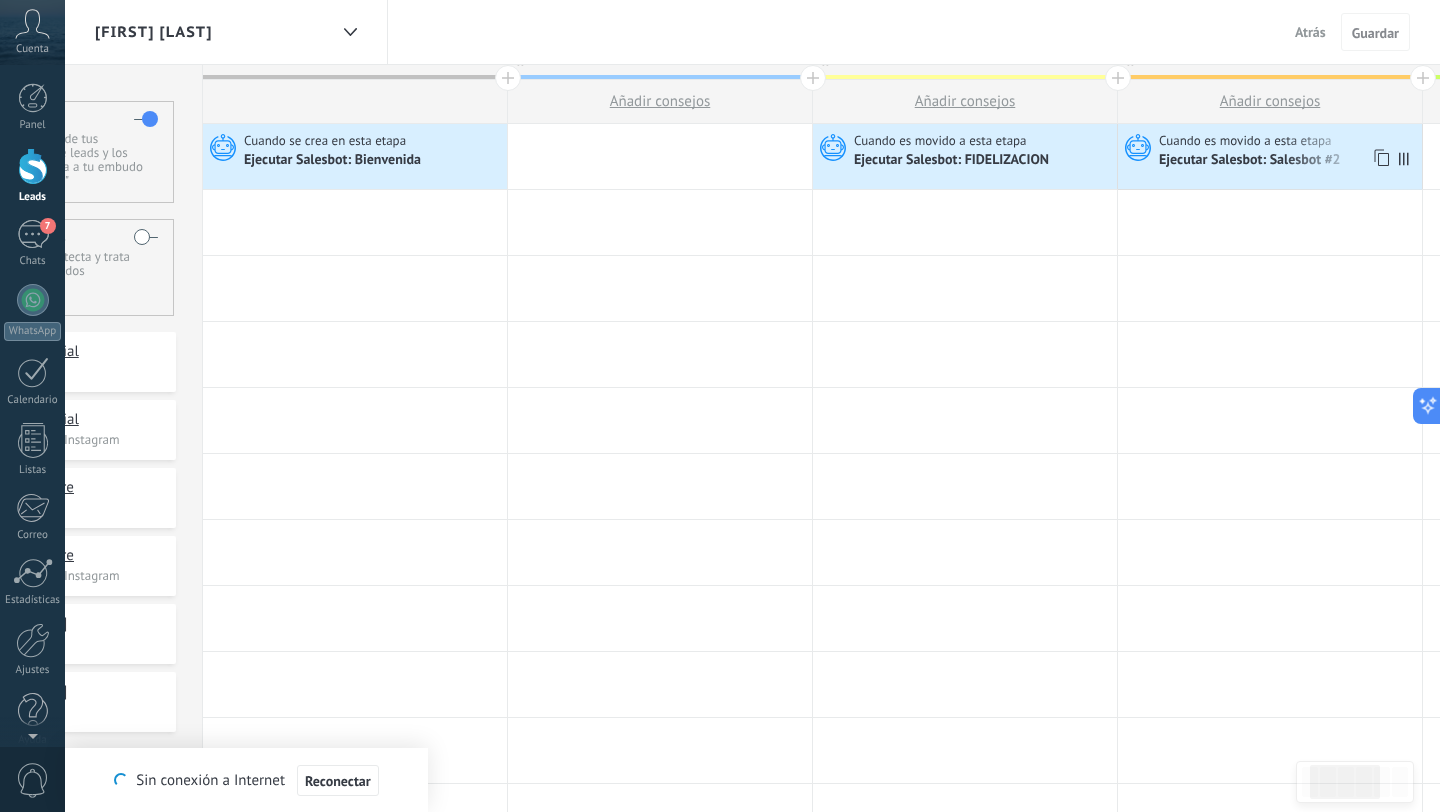 click on "Cuando es movido a esta etapa" at bounding box center [1247, 141] 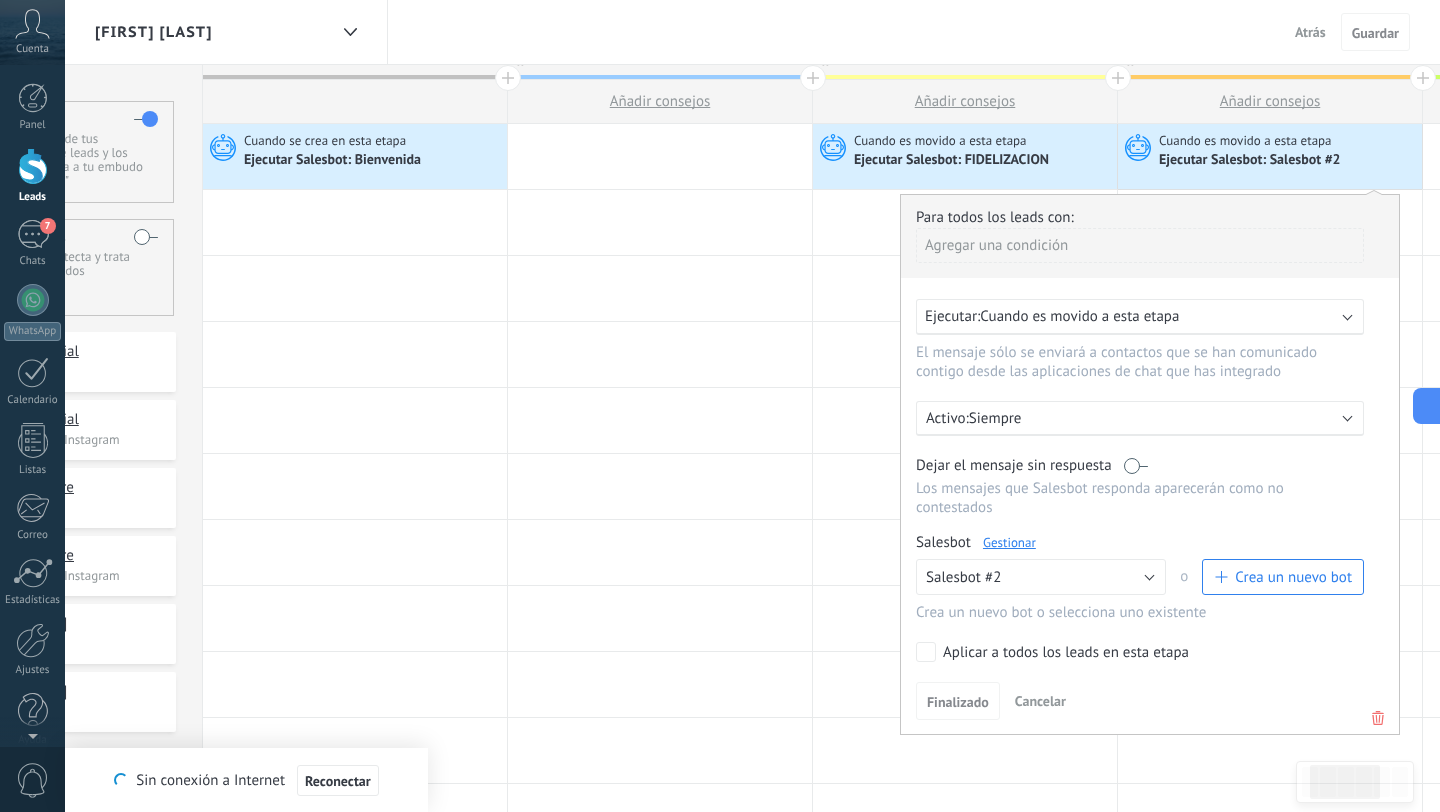 click on "Gestionar" at bounding box center [1009, 542] 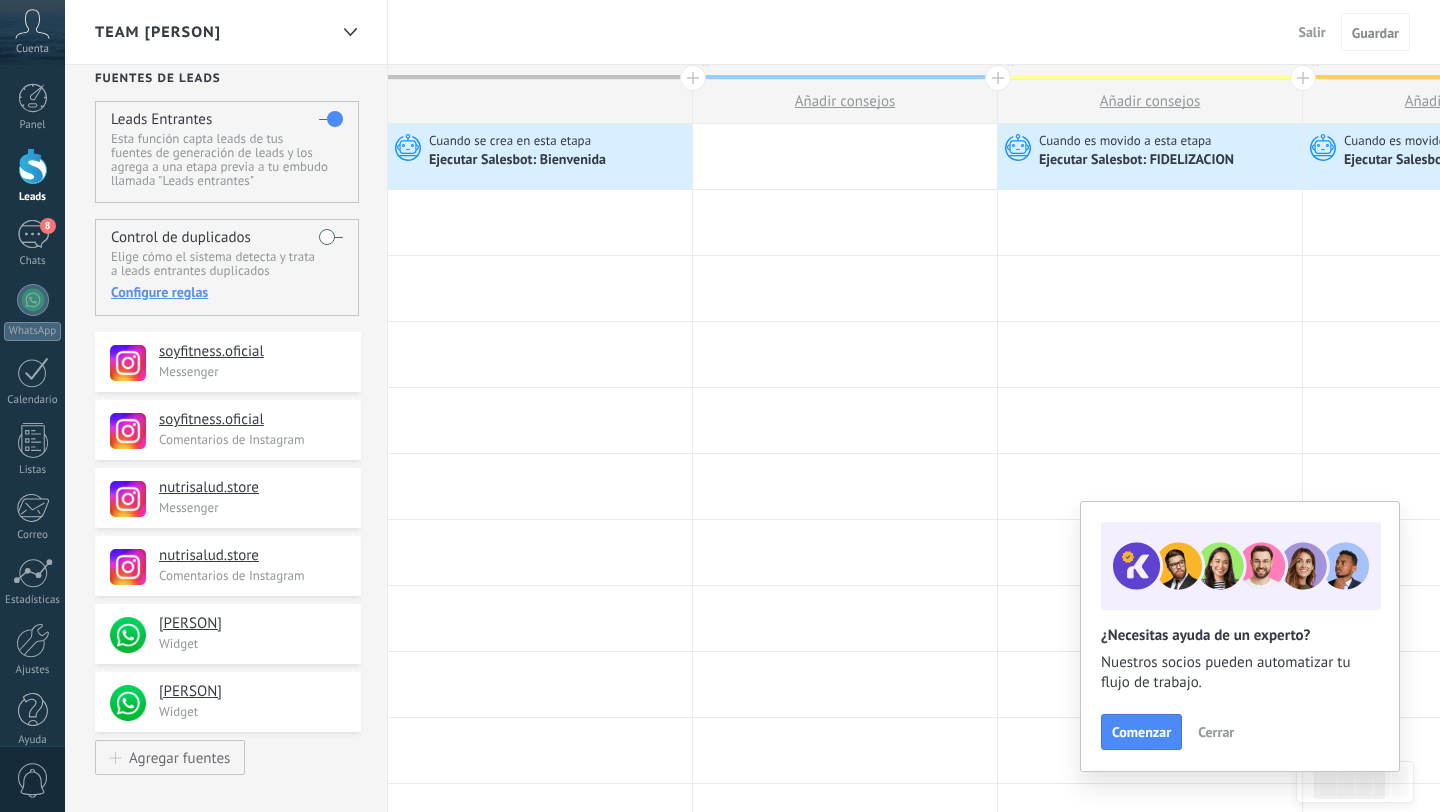 scroll, scrollTop: 20, scrollLeft: 0, axis: vertical 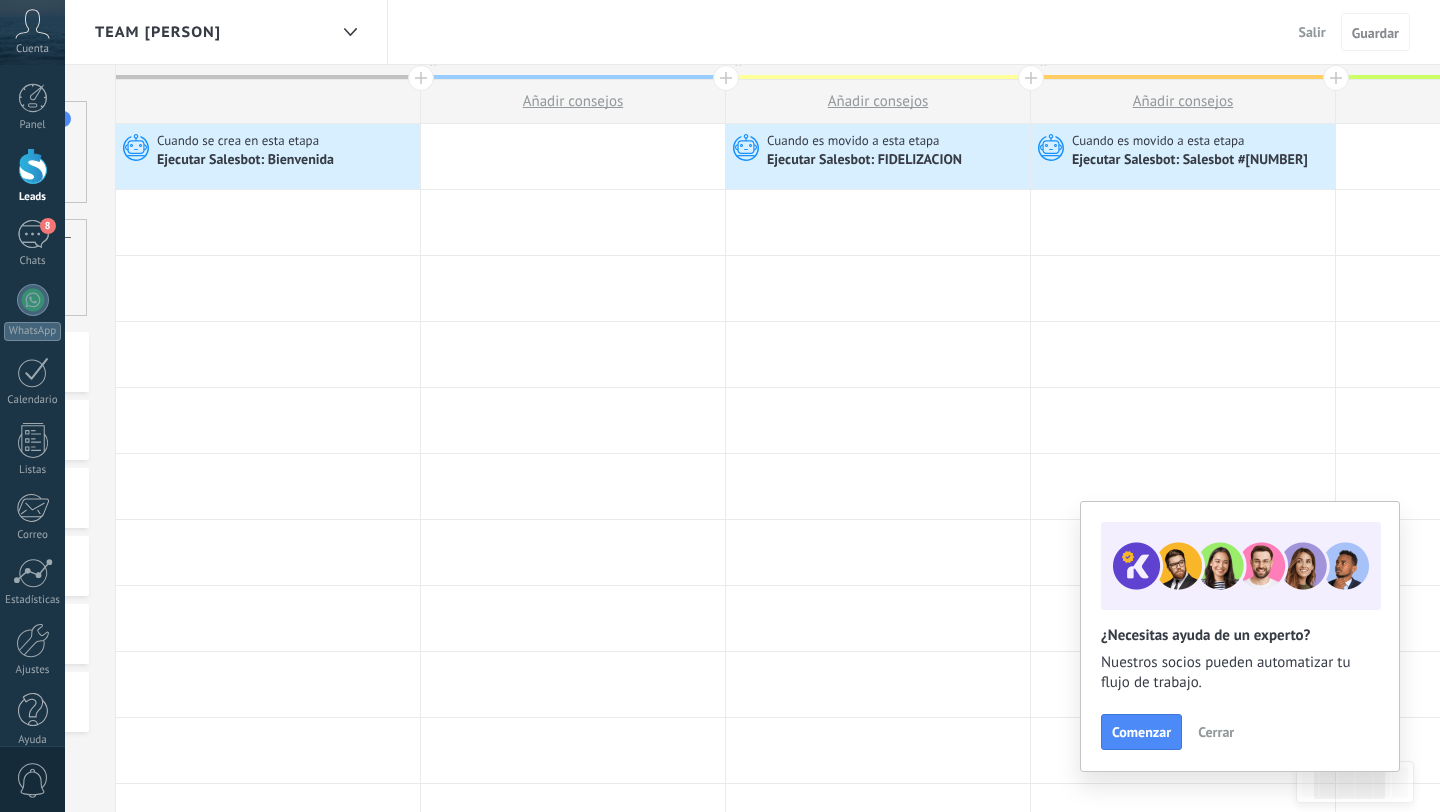 click on "Cerrar" at bounding box center (1216, 732) 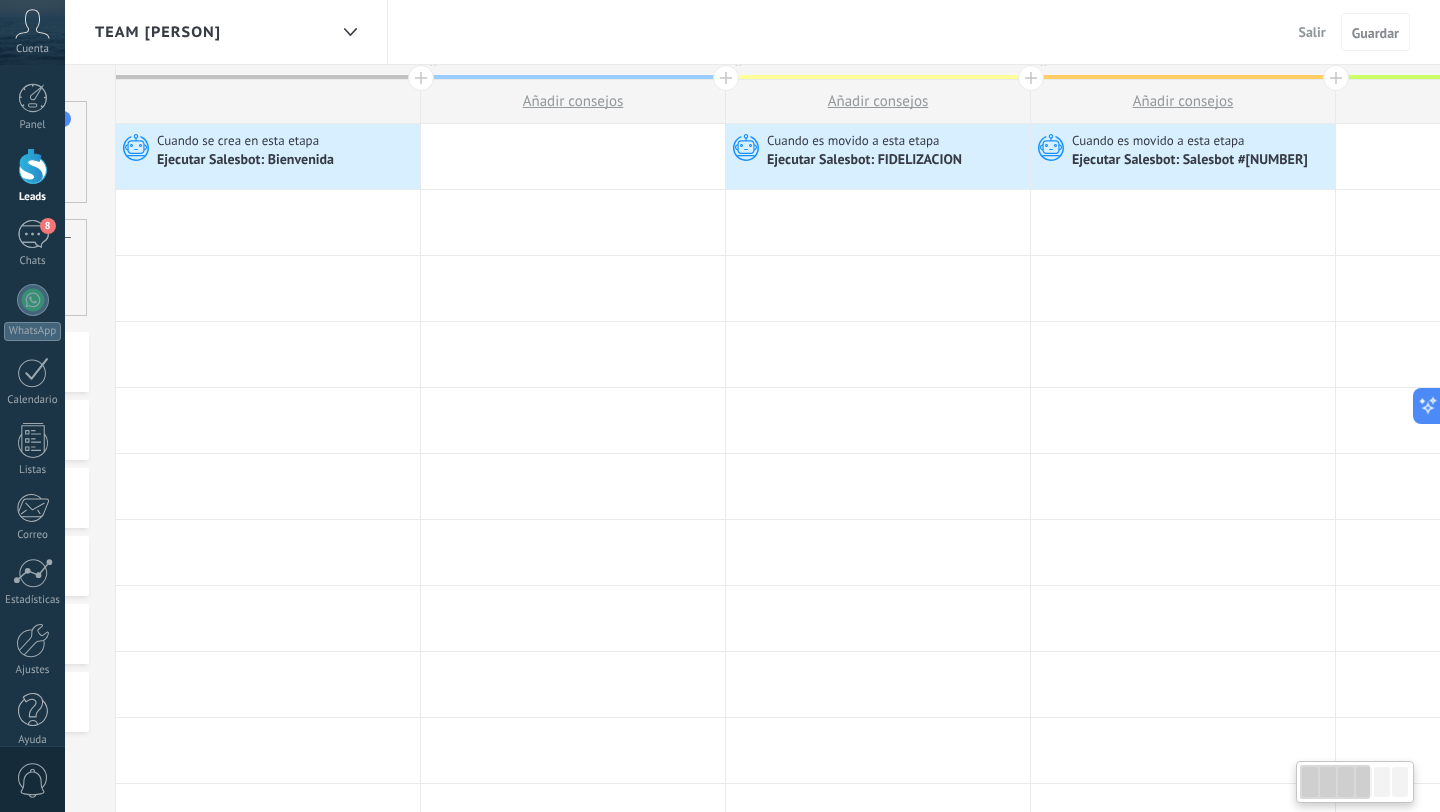 scroll, scrollTop: 0, scrollLeft: 0, axis: both 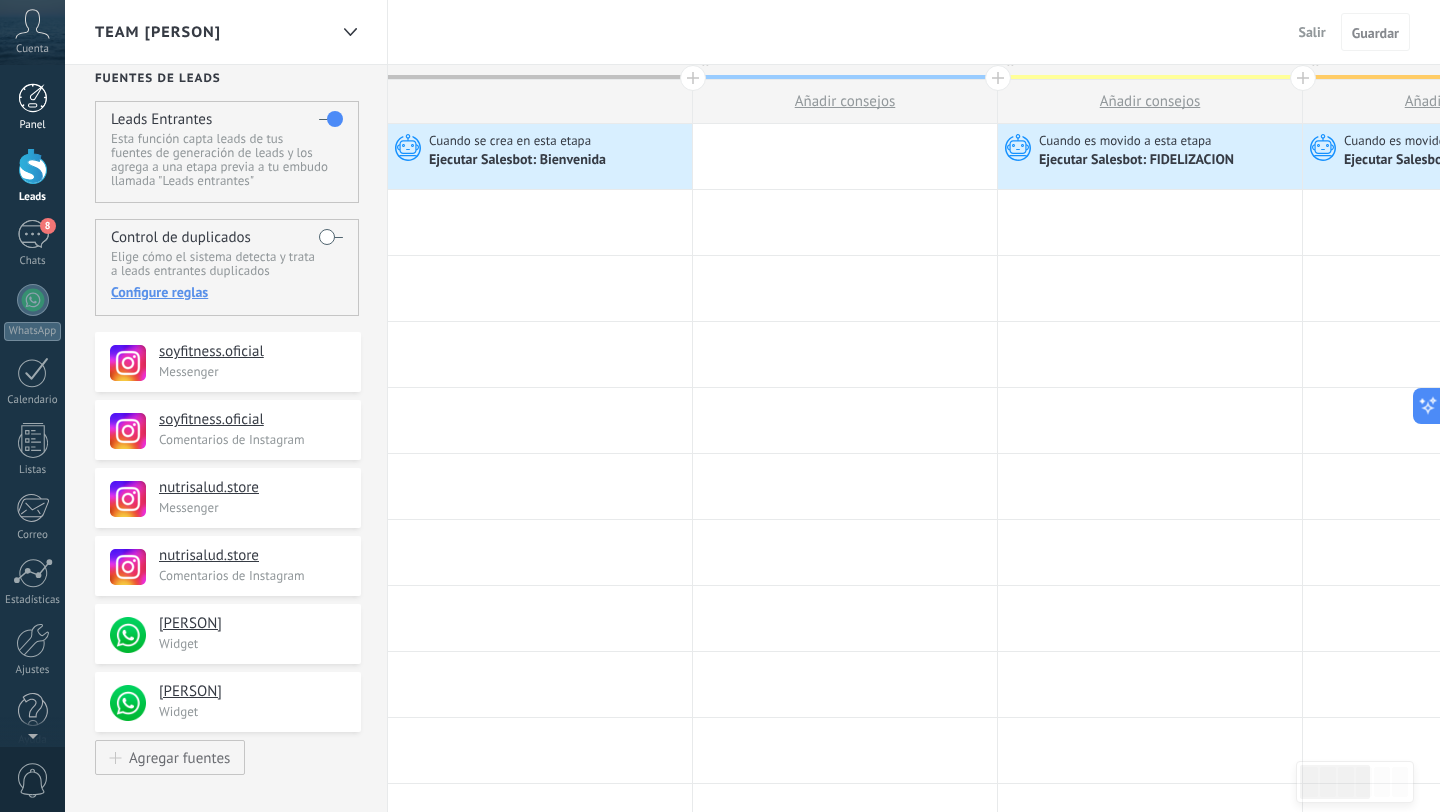 click at bounding box center (33, 98) 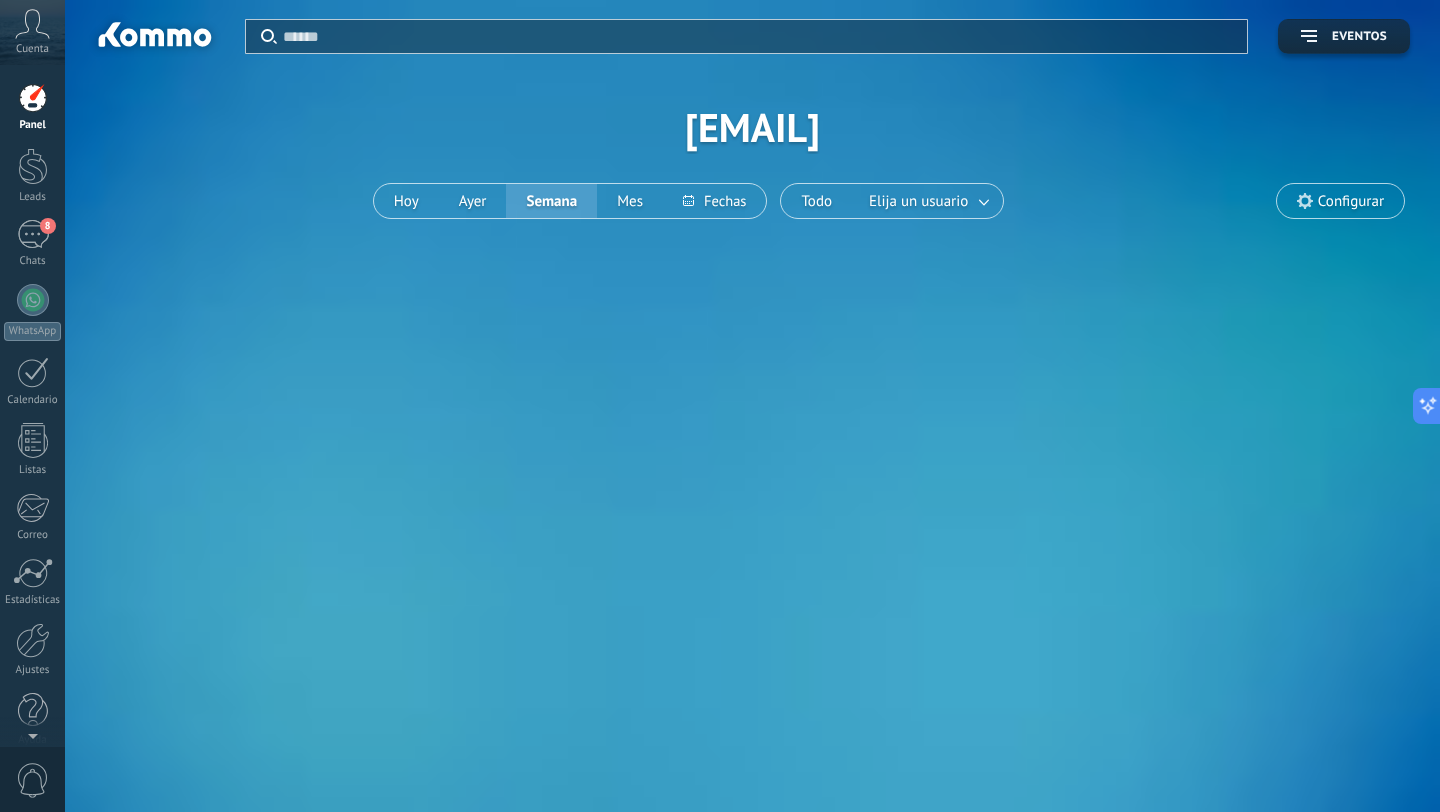 scroll, scrollTop: 0, scrollLeft: 0, axis: both 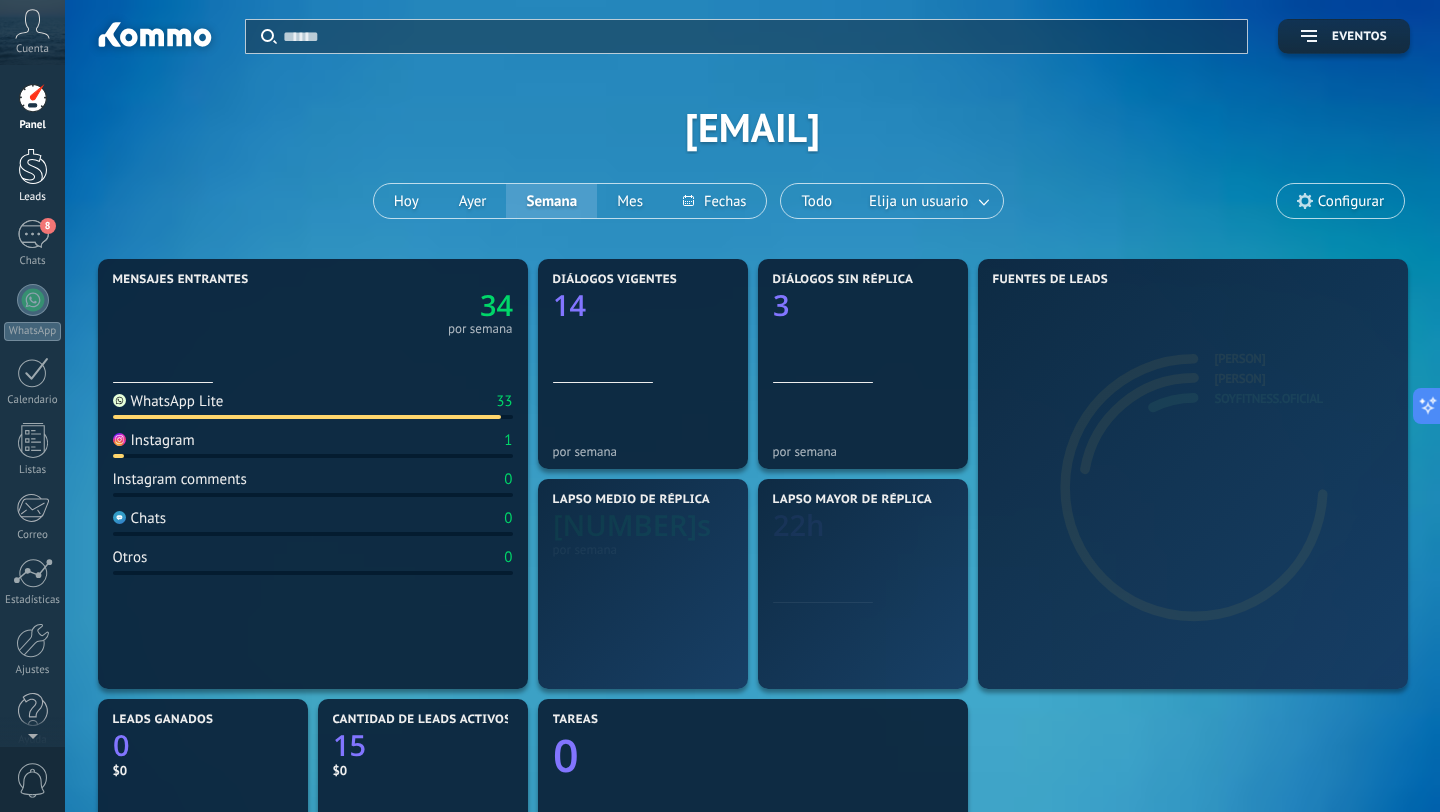 click at bounding box center [33, 166] 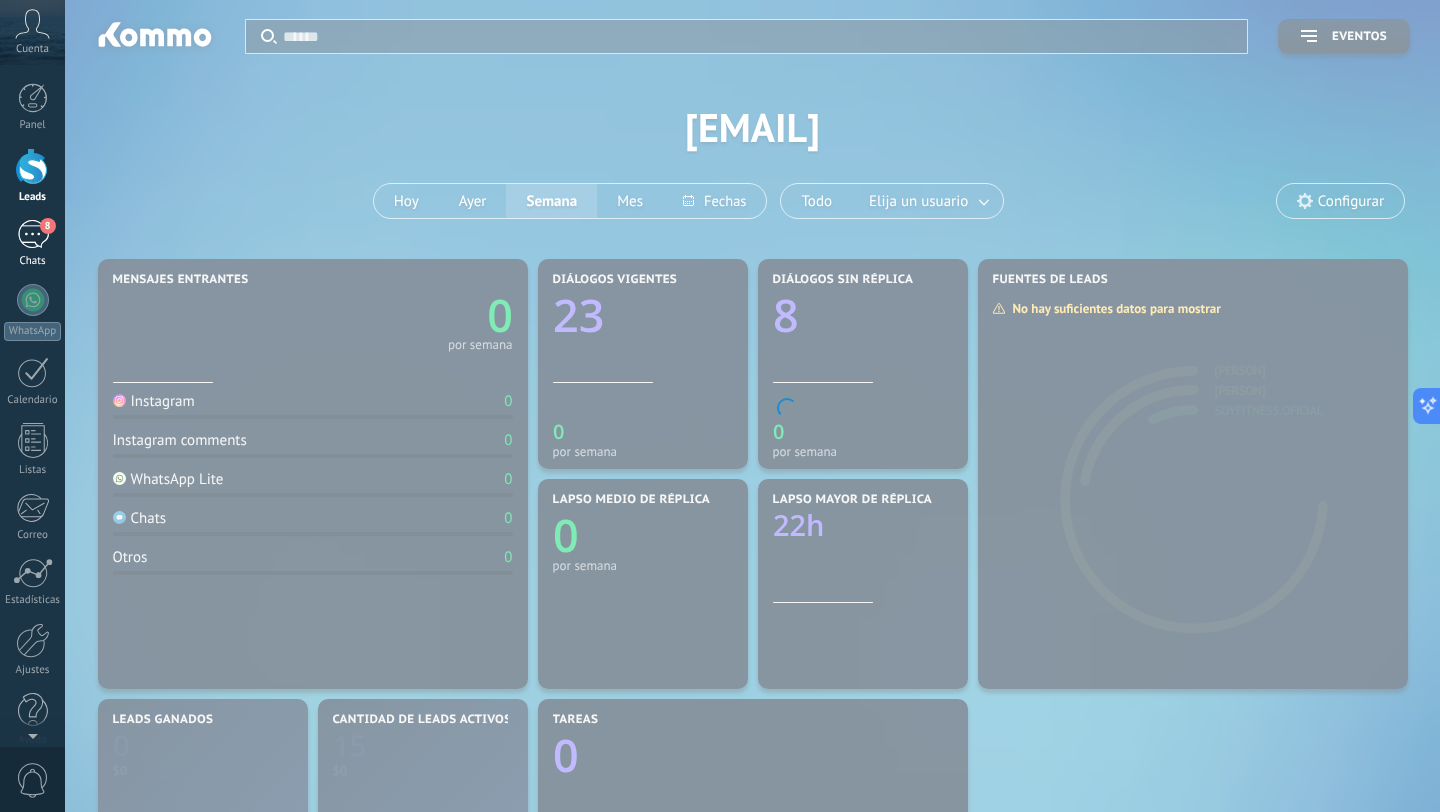 click on "8" at bounding box center [33, 234] 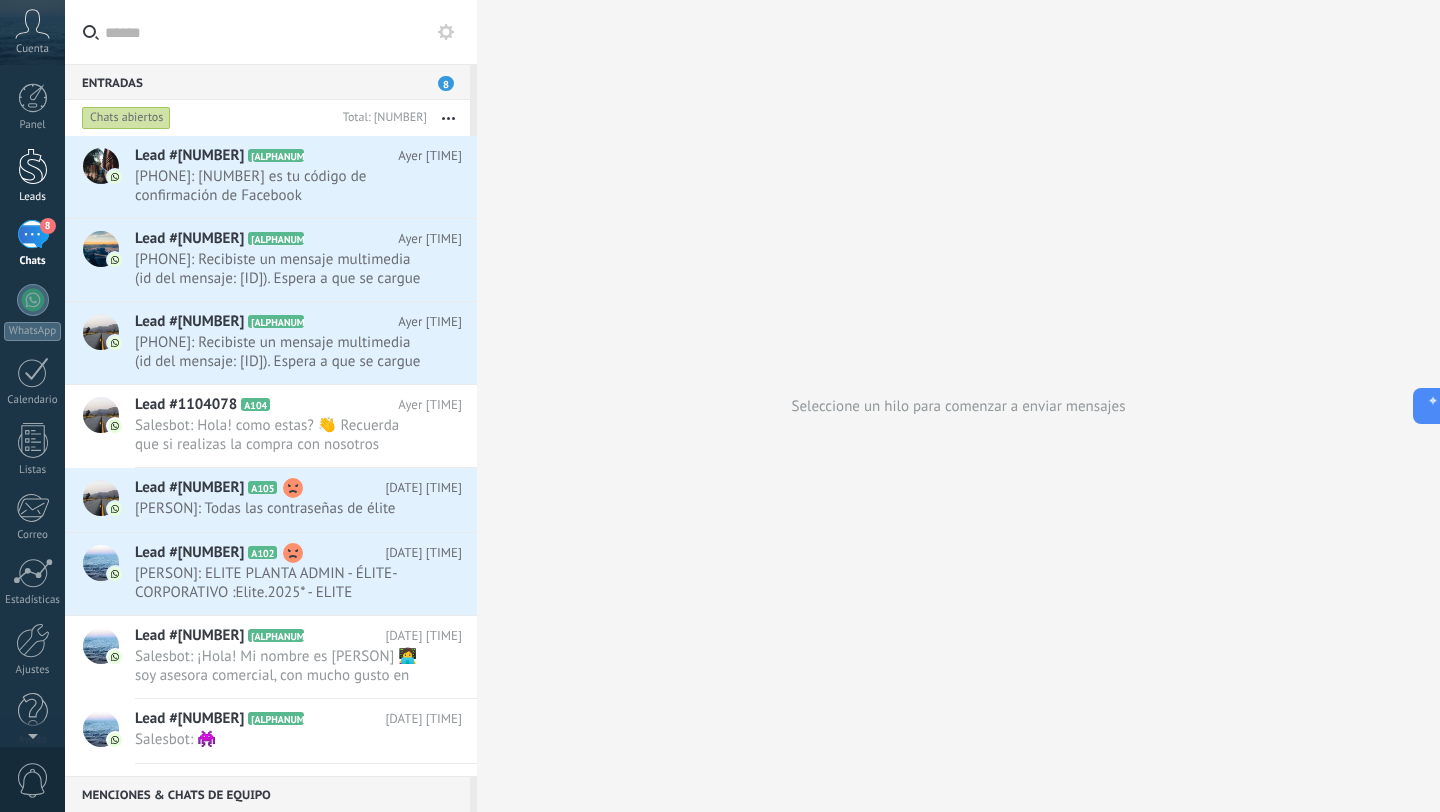 click at bounding box center [33, 166] 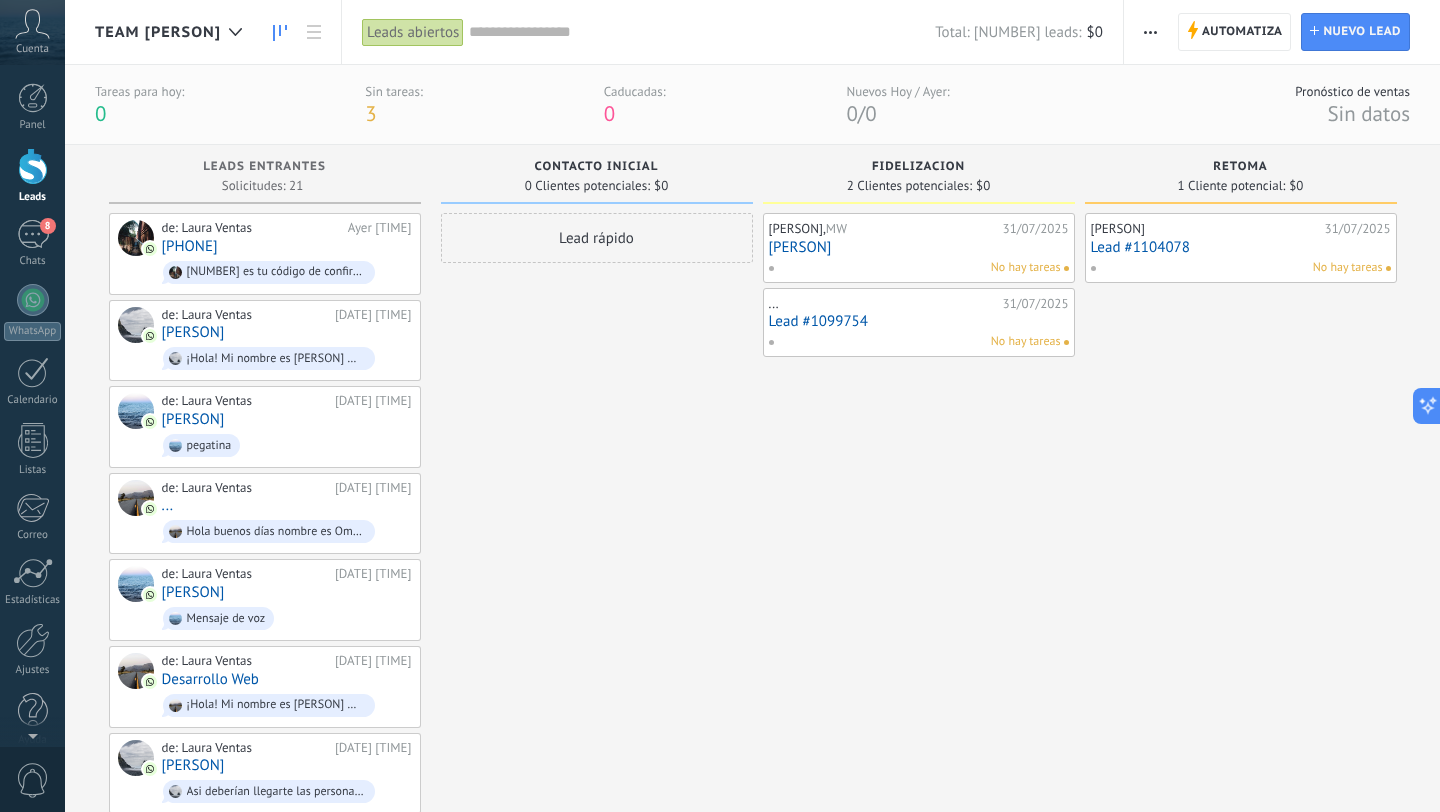 click on "[PERSON]" at bounding box center (919, 247) 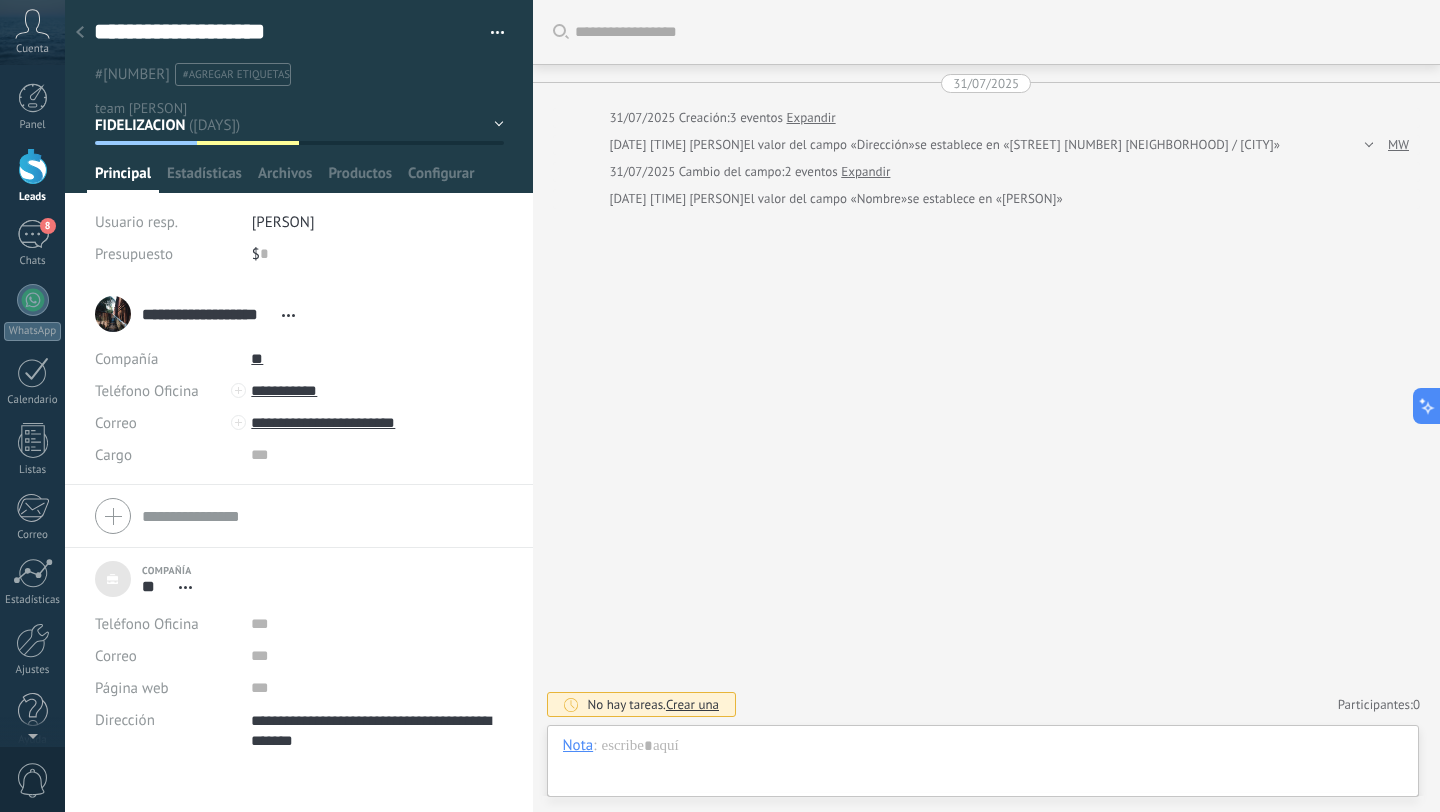 scroll, scrollTop: 40, scrollLeft: 0, axis: vertical 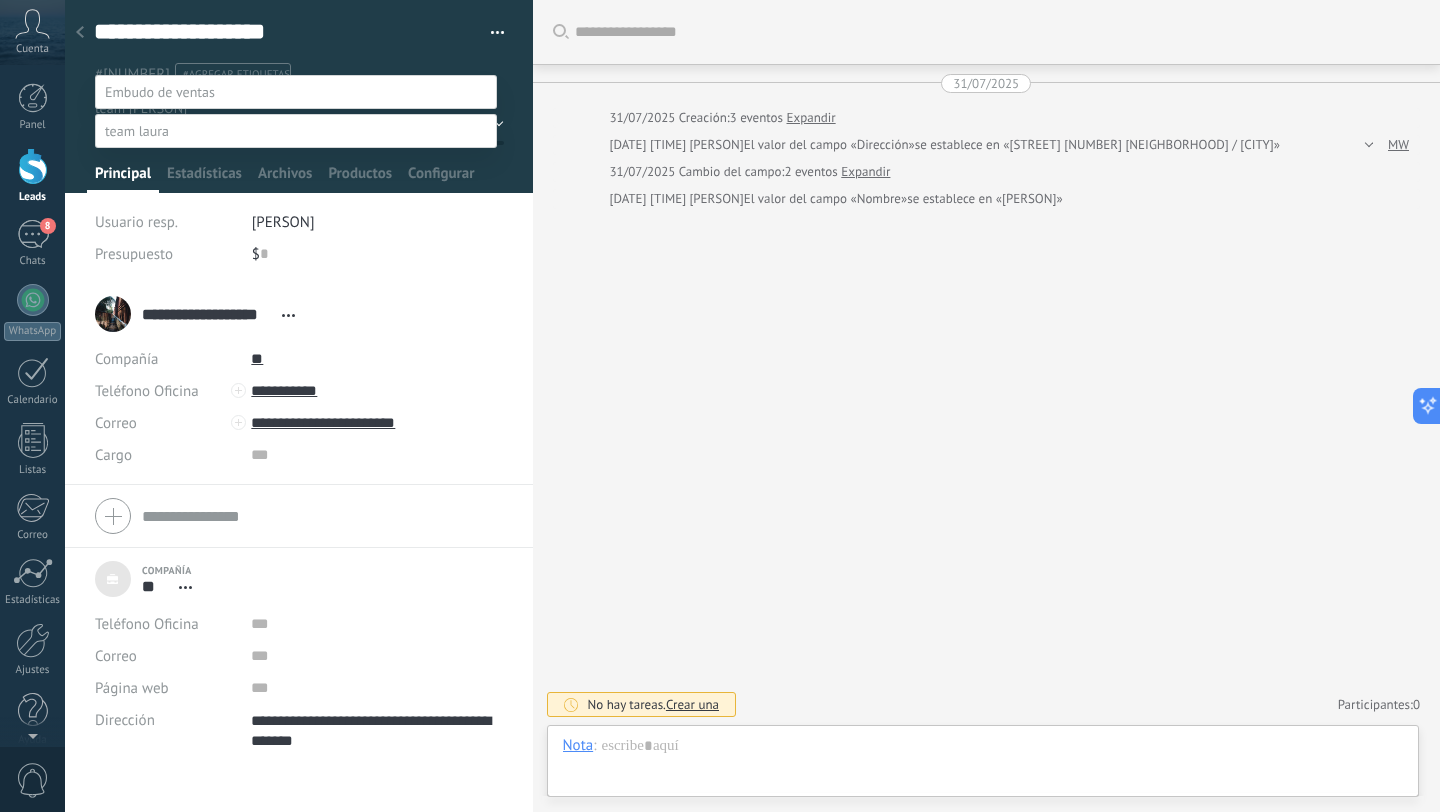 click at bounding box center (752, 382) 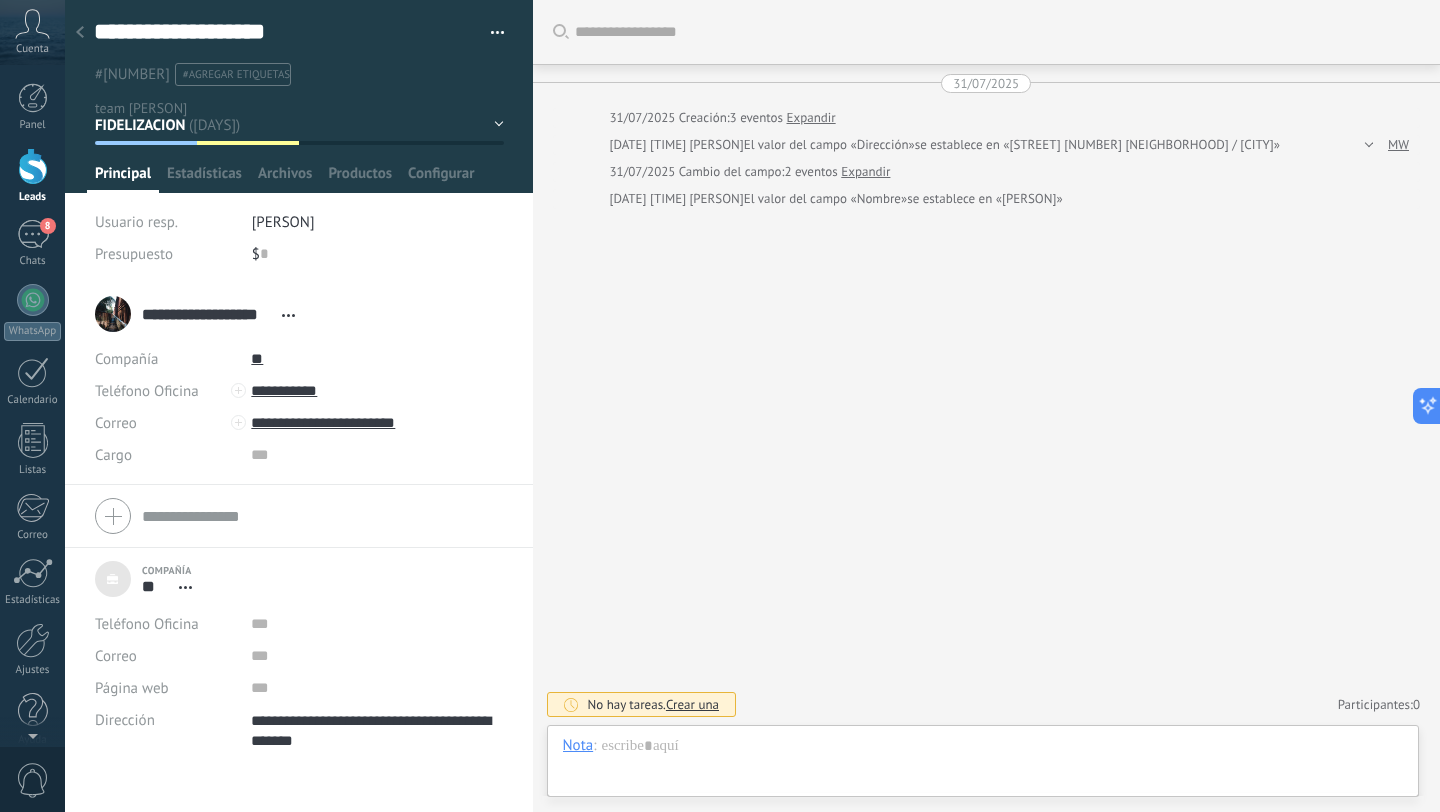 click 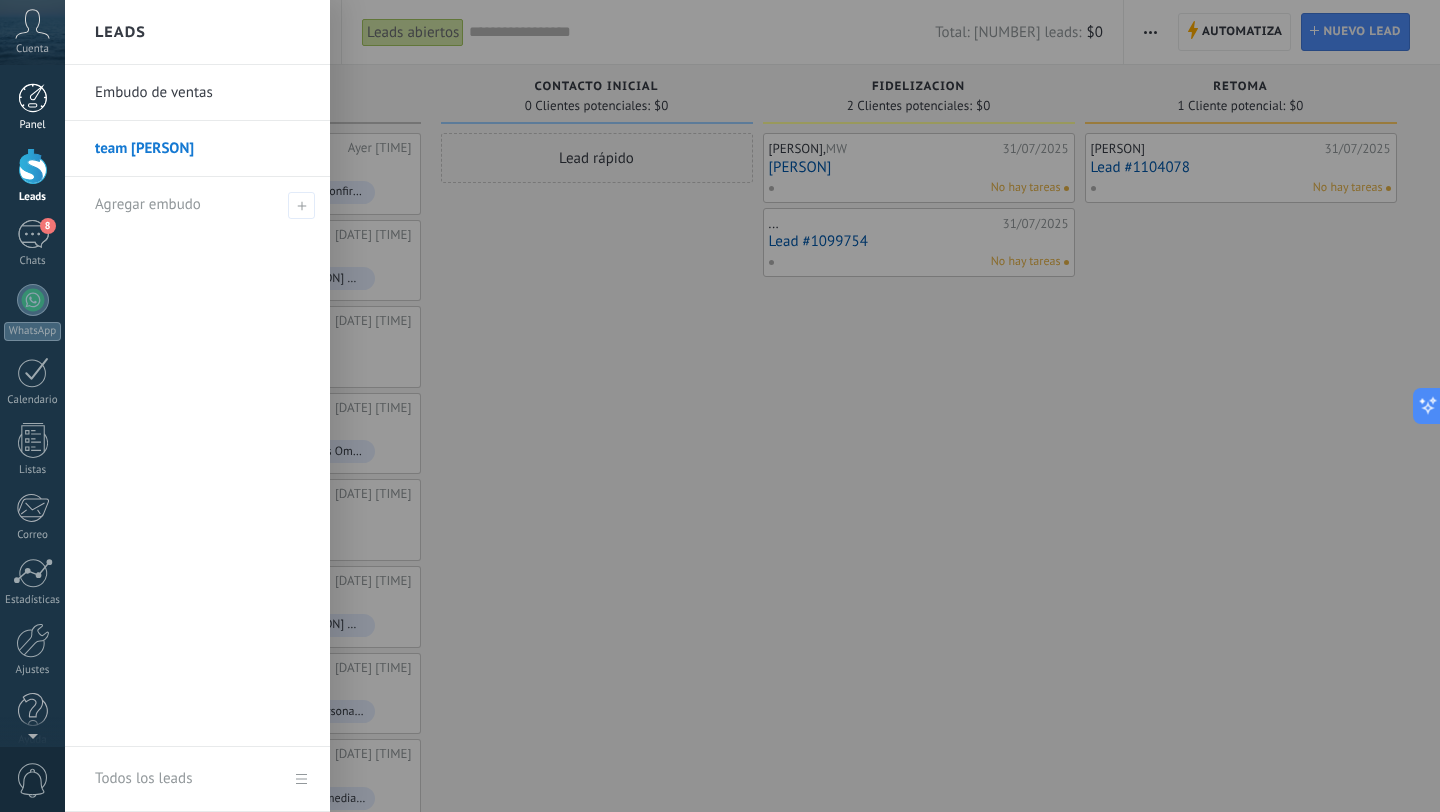 click at bounding box center [33, 98] 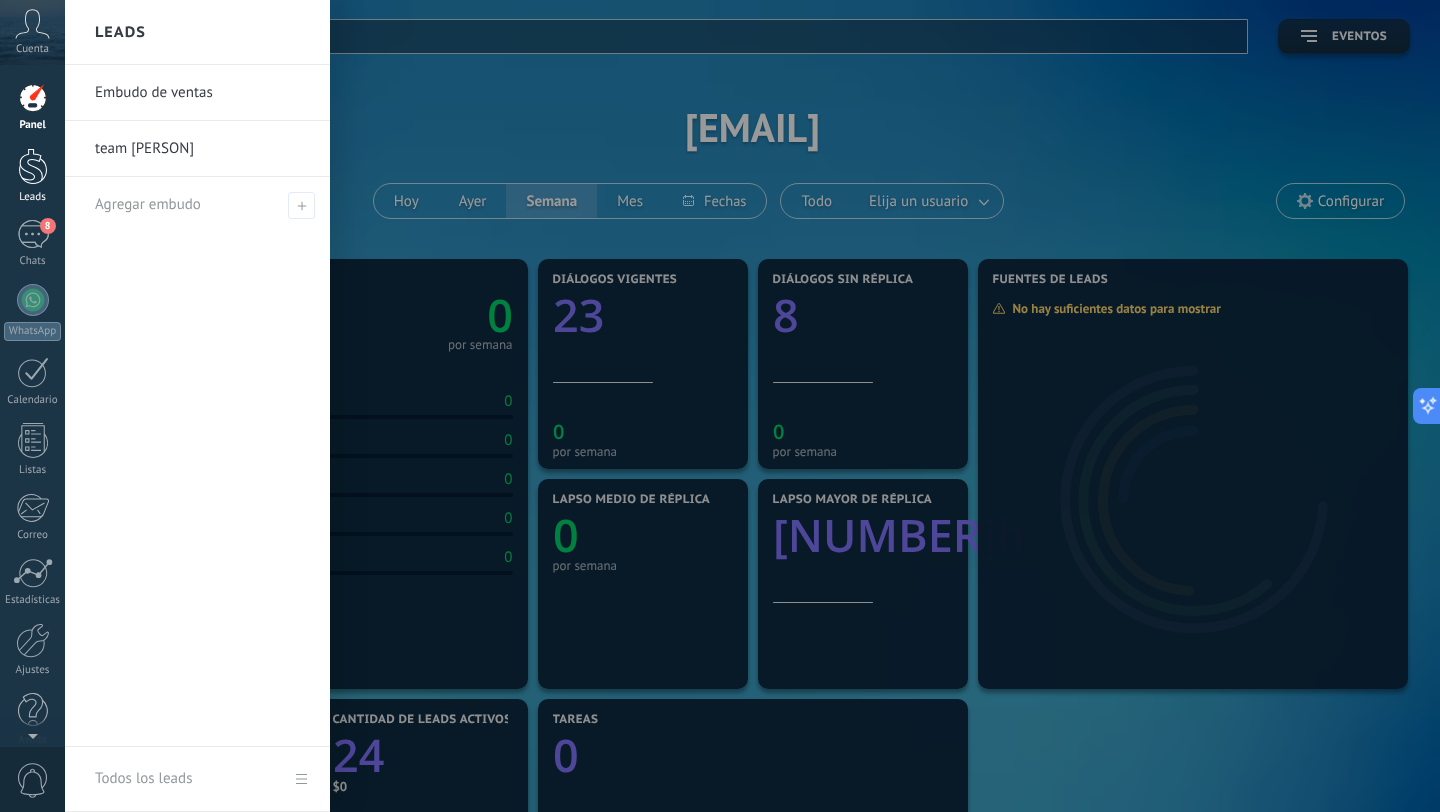 click at bounding box center (33, 166) 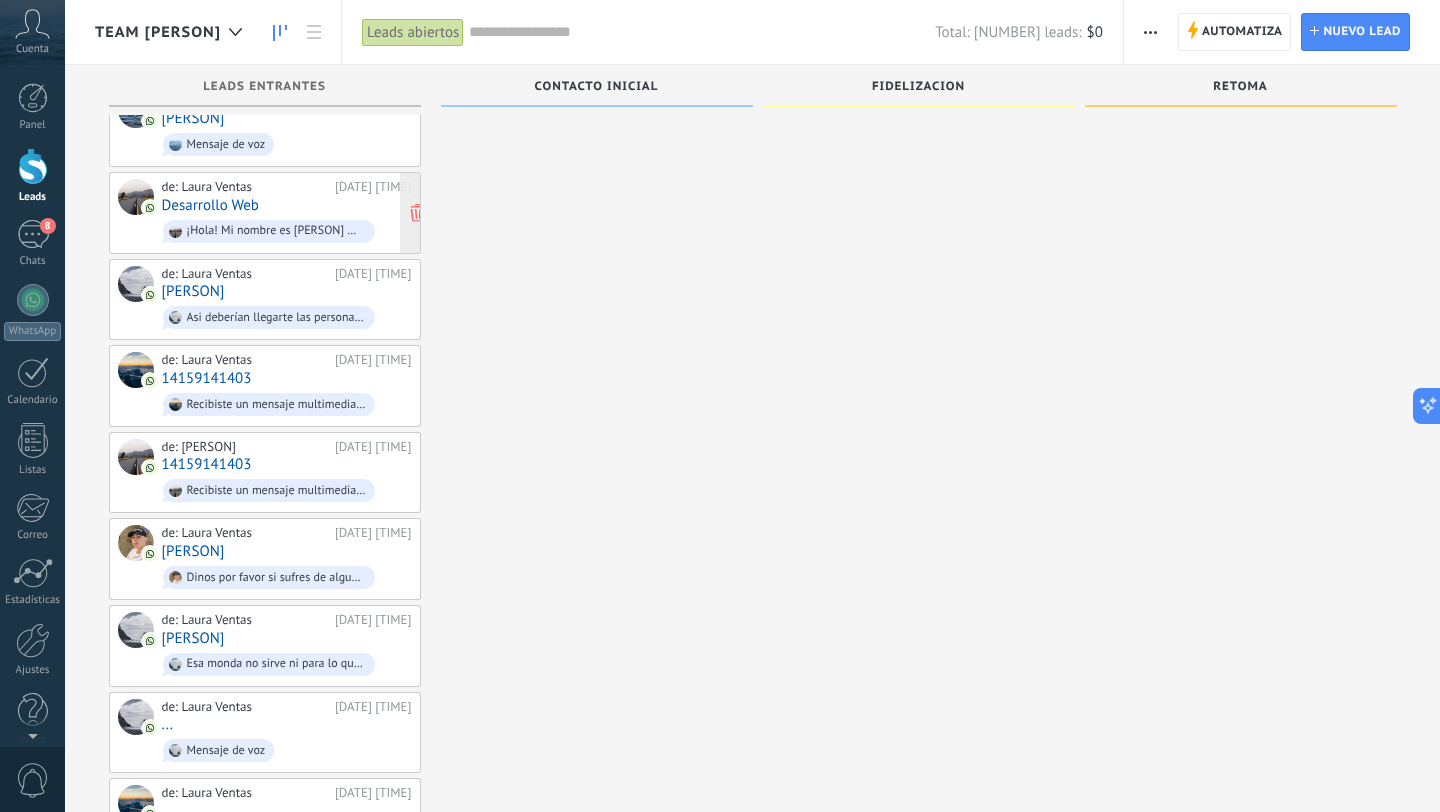 scroll, scrollTop: 398, scrollLeft: 0, axis: vertical 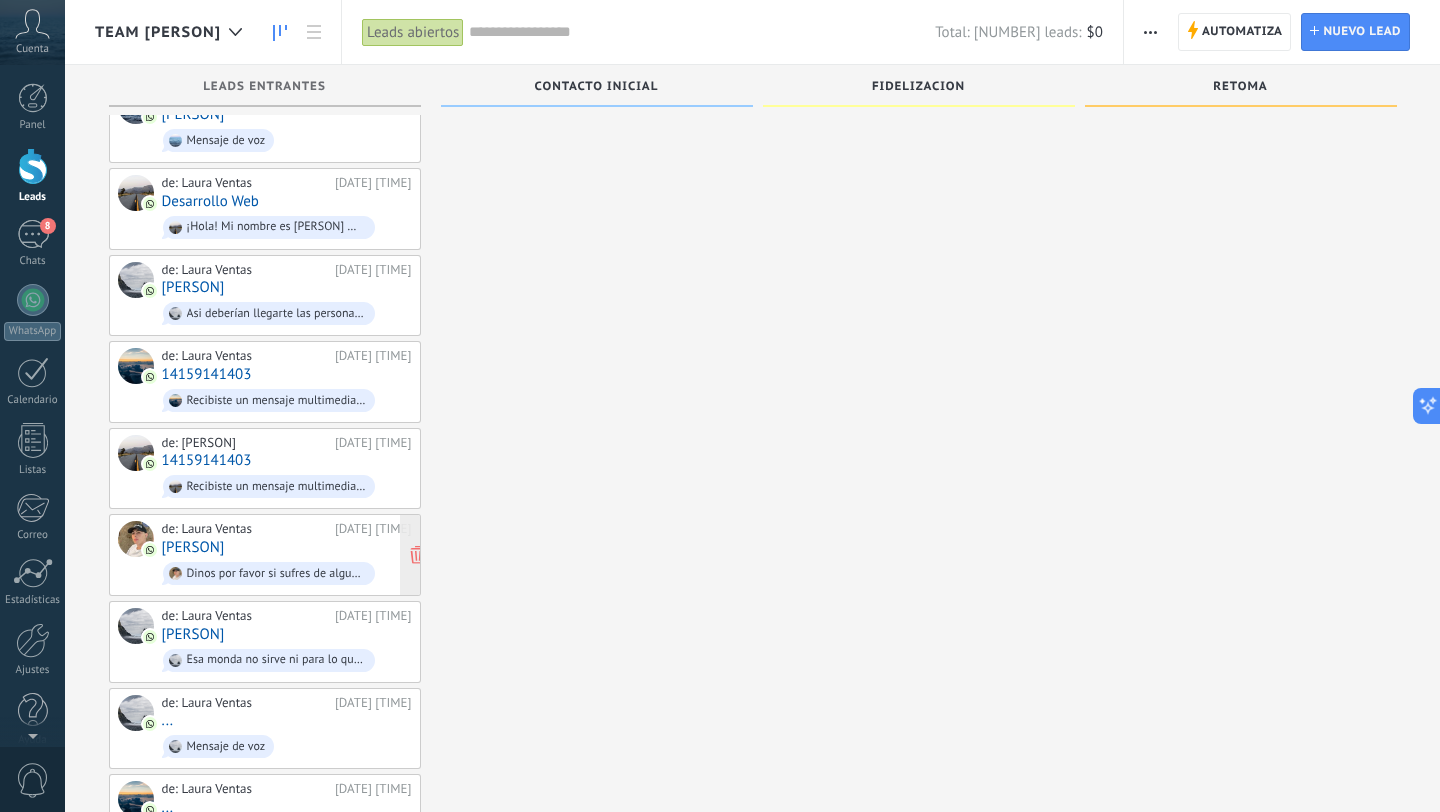 click on "de: [PERSON] [DATE] [TIME] [PERSON] Dinos por favor si sufres de alguna enfermedad" at bounding box center [287, 555] 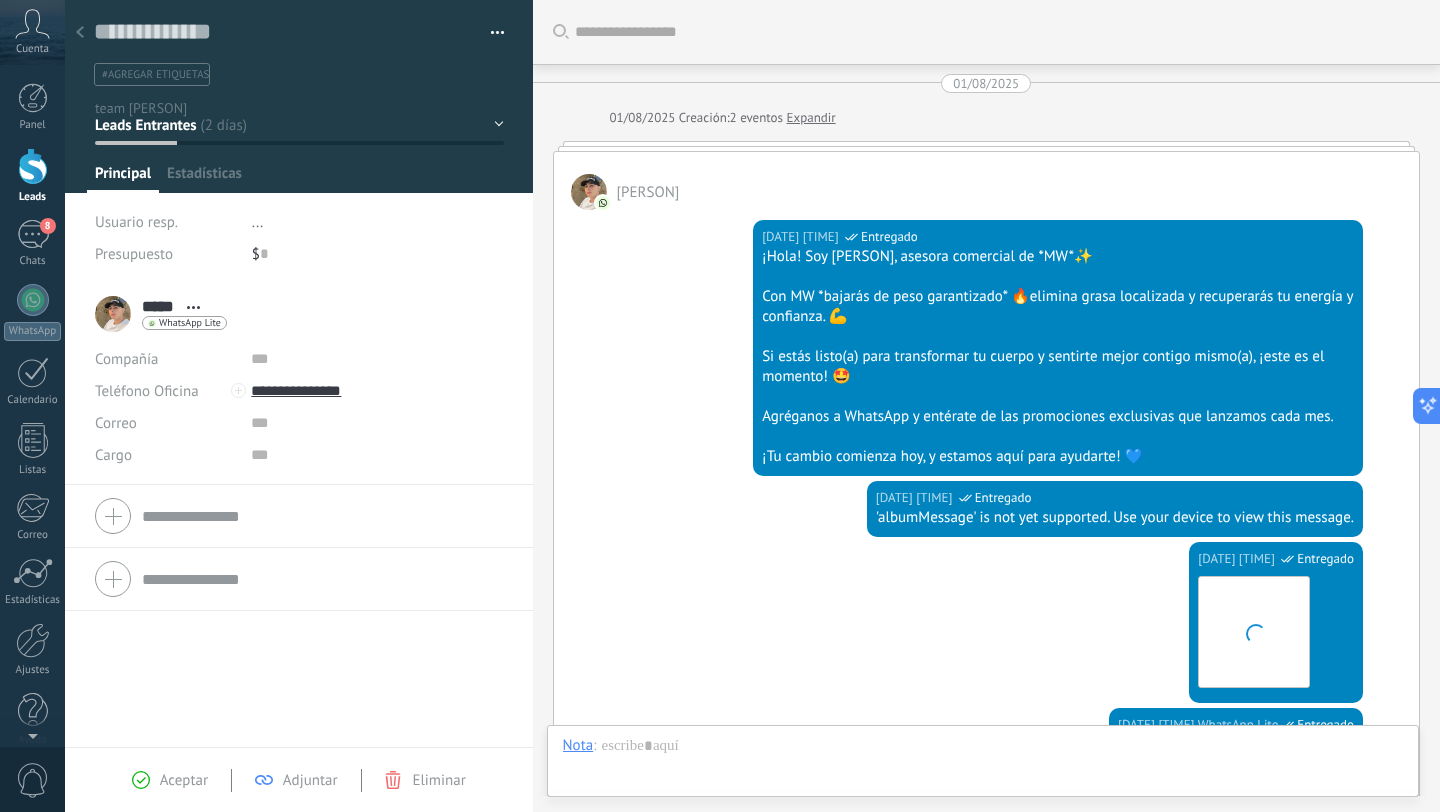 scroll, scrollTop: 0, scrollLeft: 0, axis: both 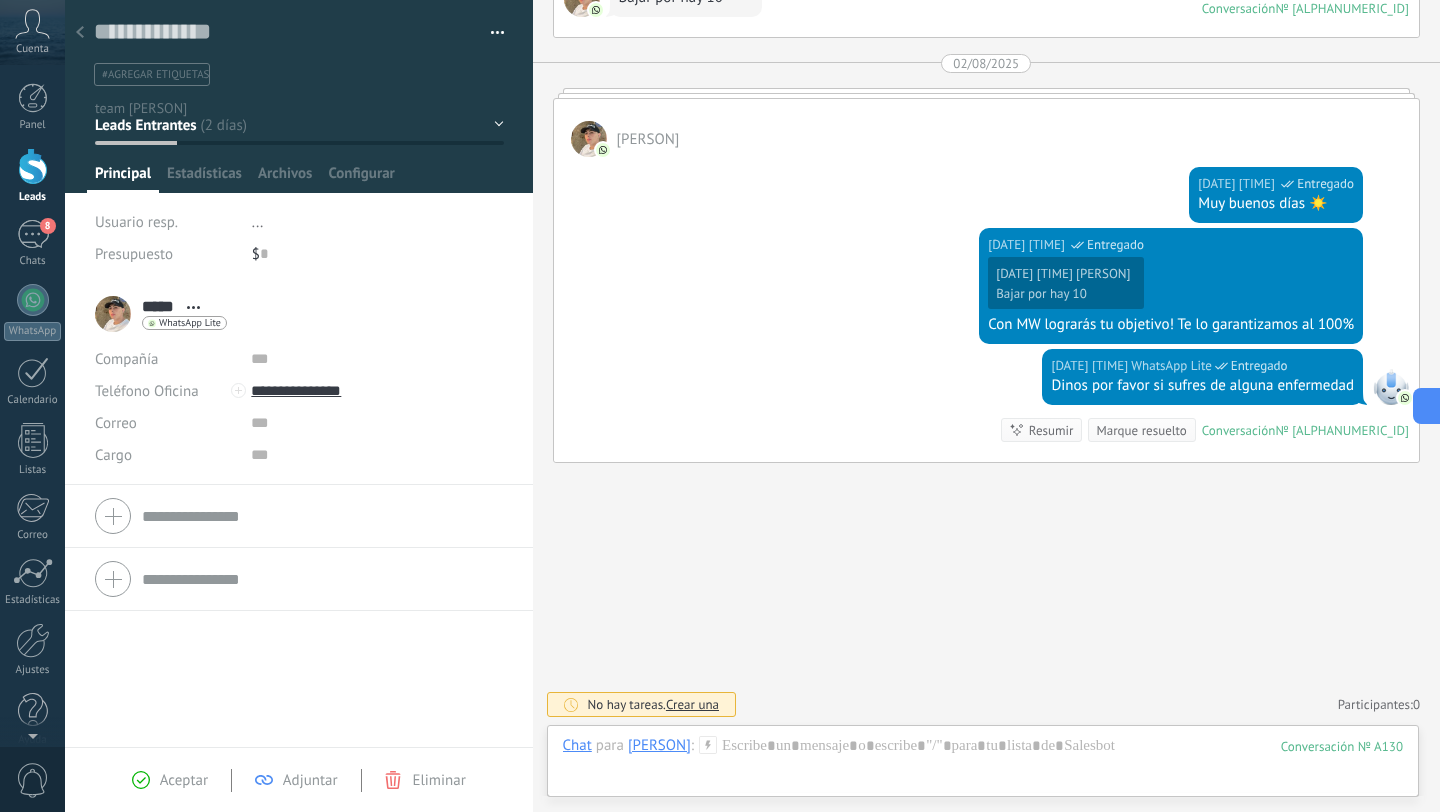 click 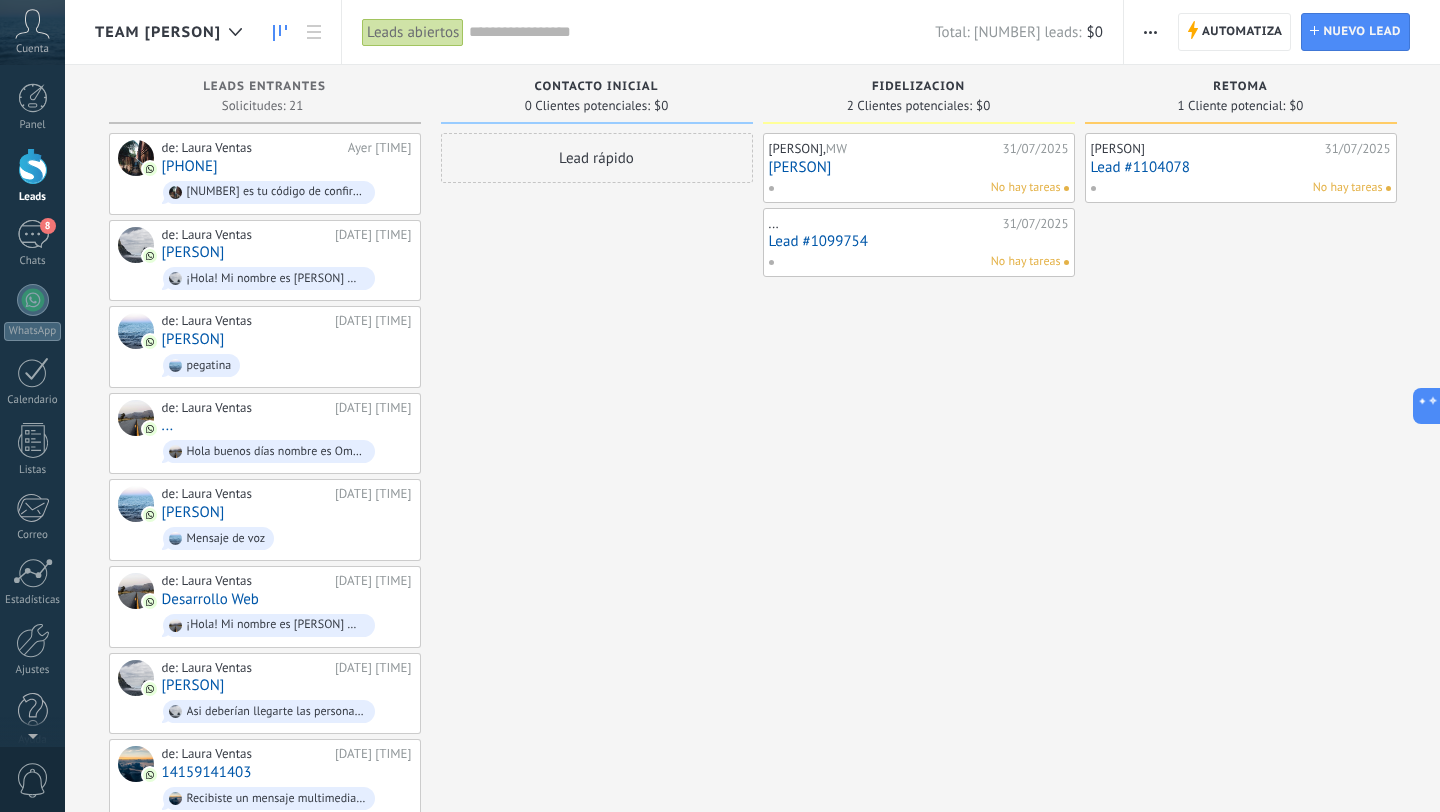 scroll, scrollTop: 398, scrollLeft: 0, axis: vertical 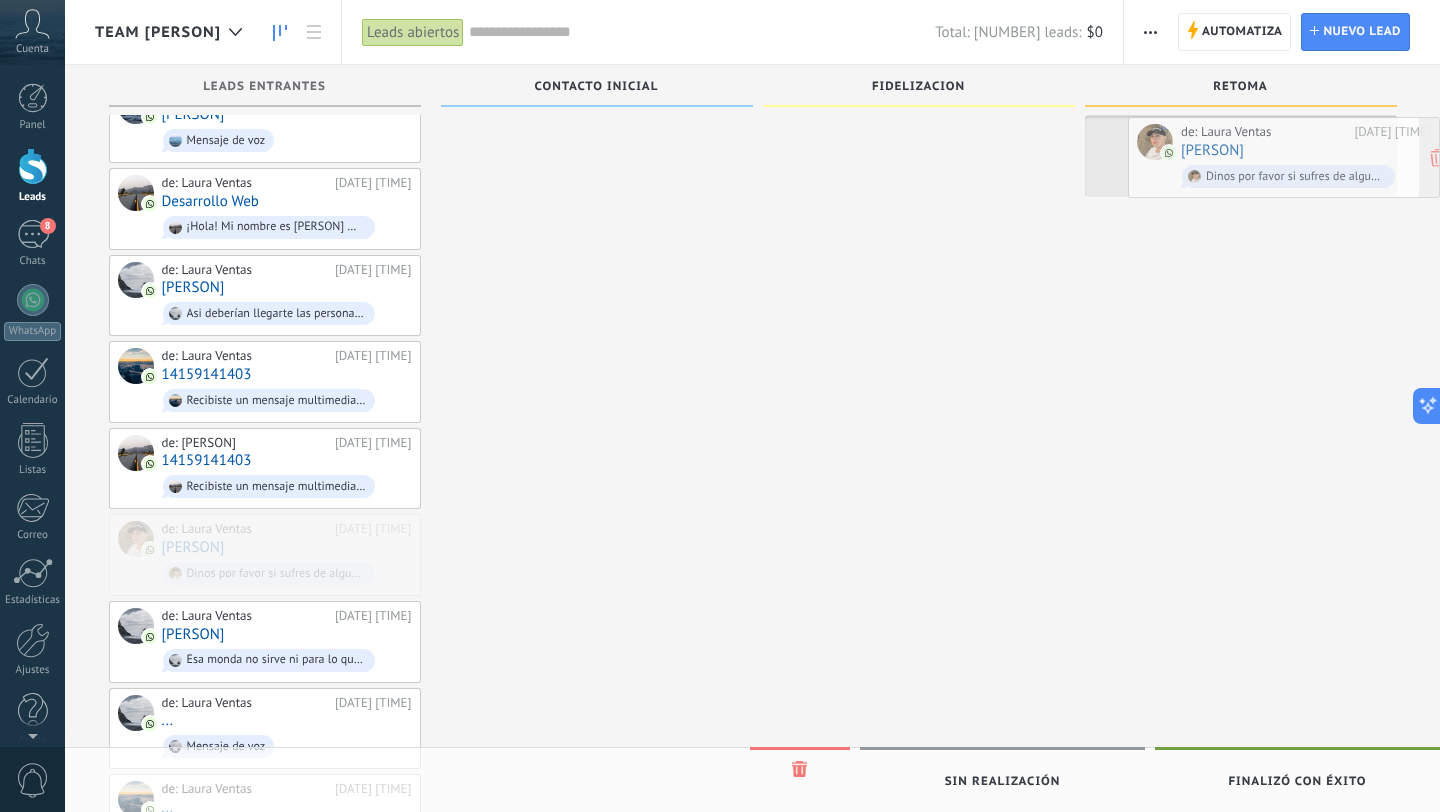 drag, startPoint x: 270, startPoint y: 544, endPoint x: 1293, endPoint y: 156, distance: 1094.1083 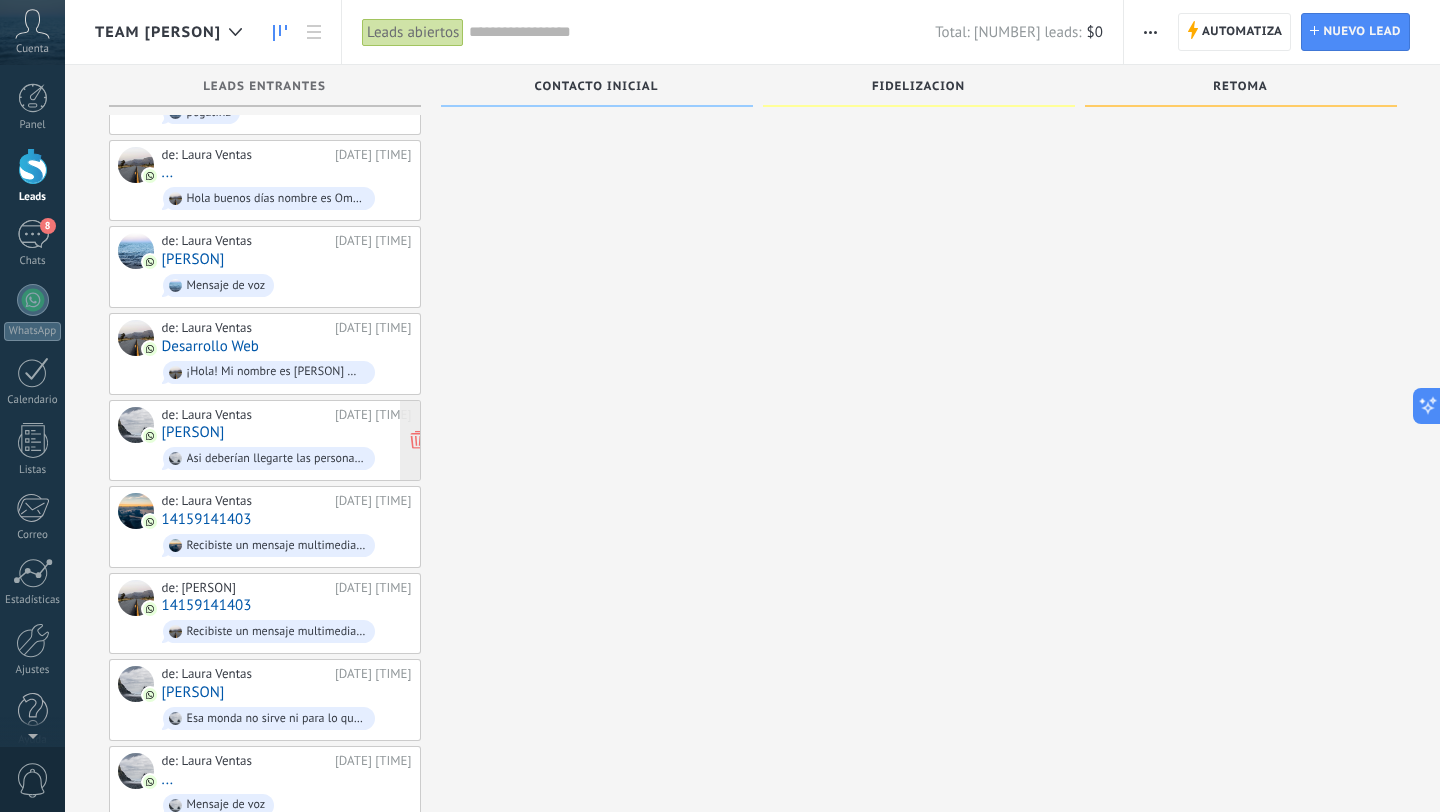 scroll, scrollTop: 251, scrollLeft: 0, axis: vertical 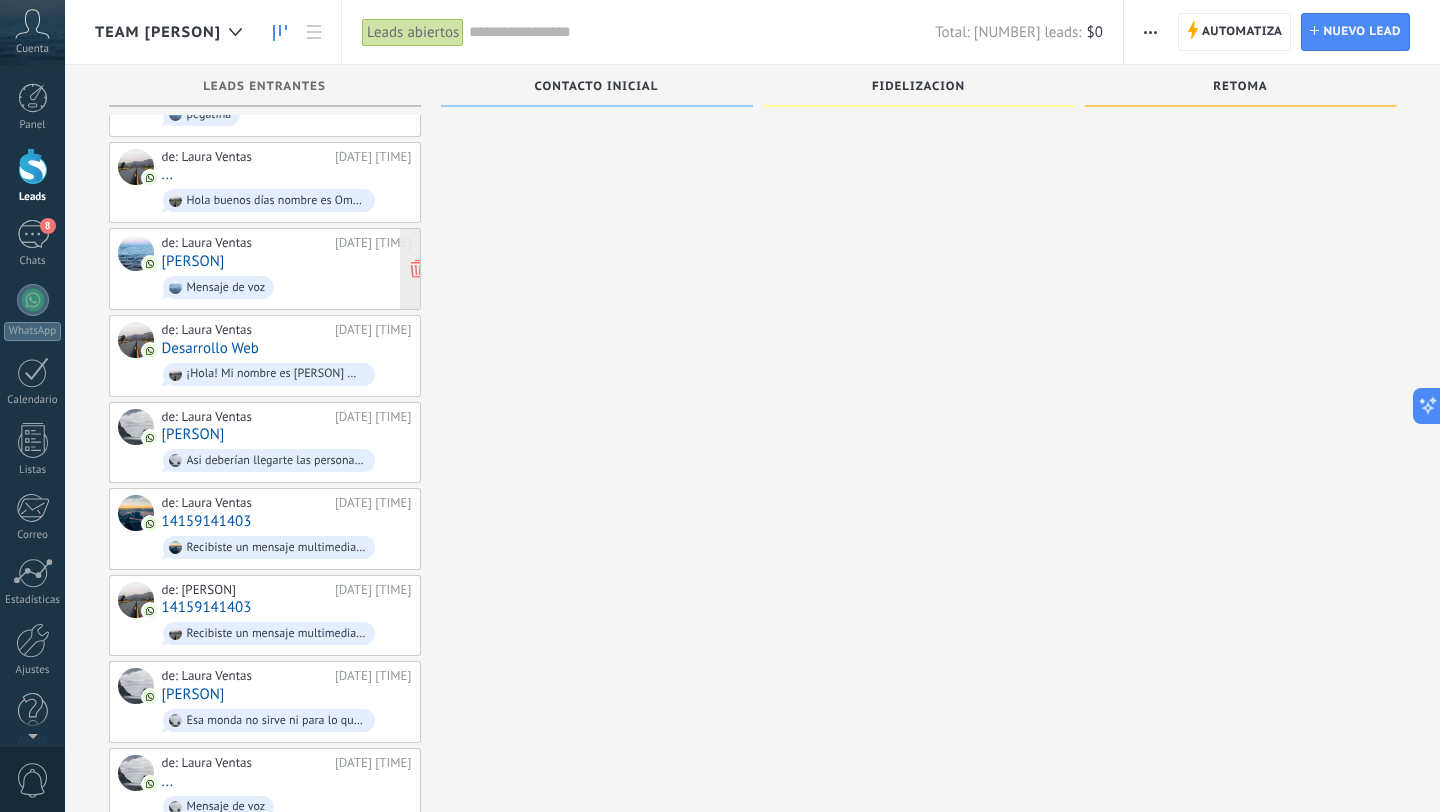 click on "de: [PERSON] [DATE] [TIME] [PERSON] Mensaje de voz" at bounding box center (287, 269) 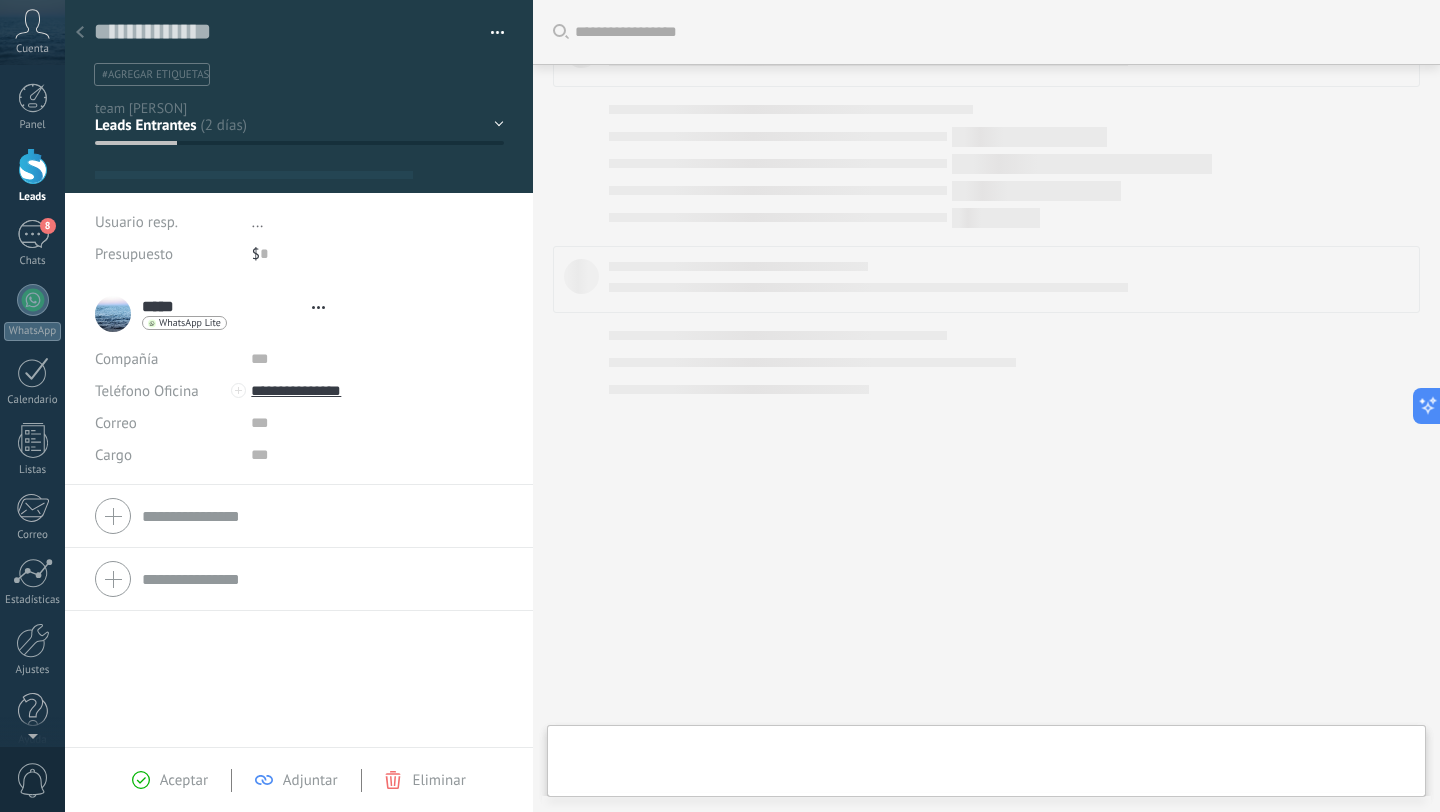 scroll, scrollTop: 0, scrollLeft: 0, axis: both 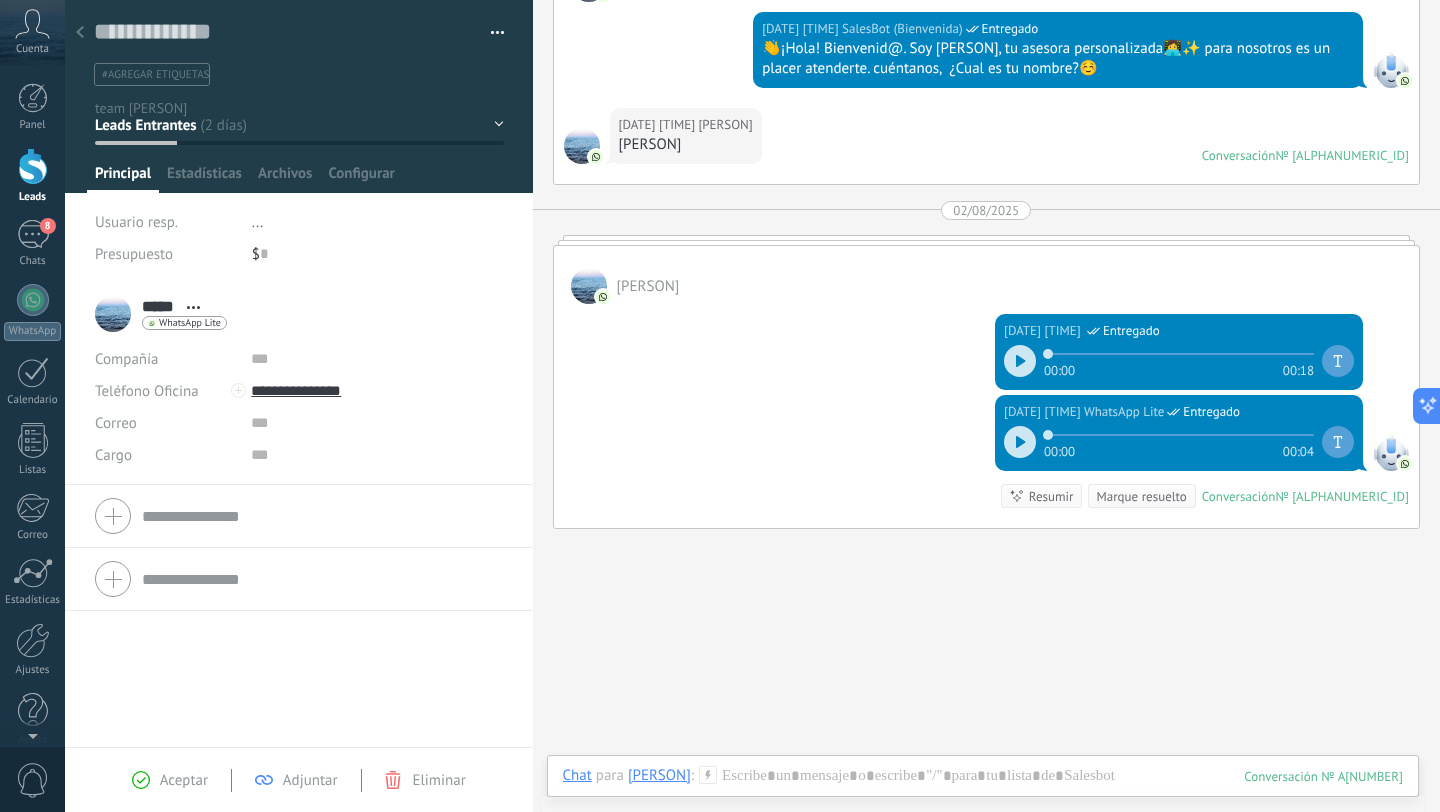 click at bounding box center (80, 33) 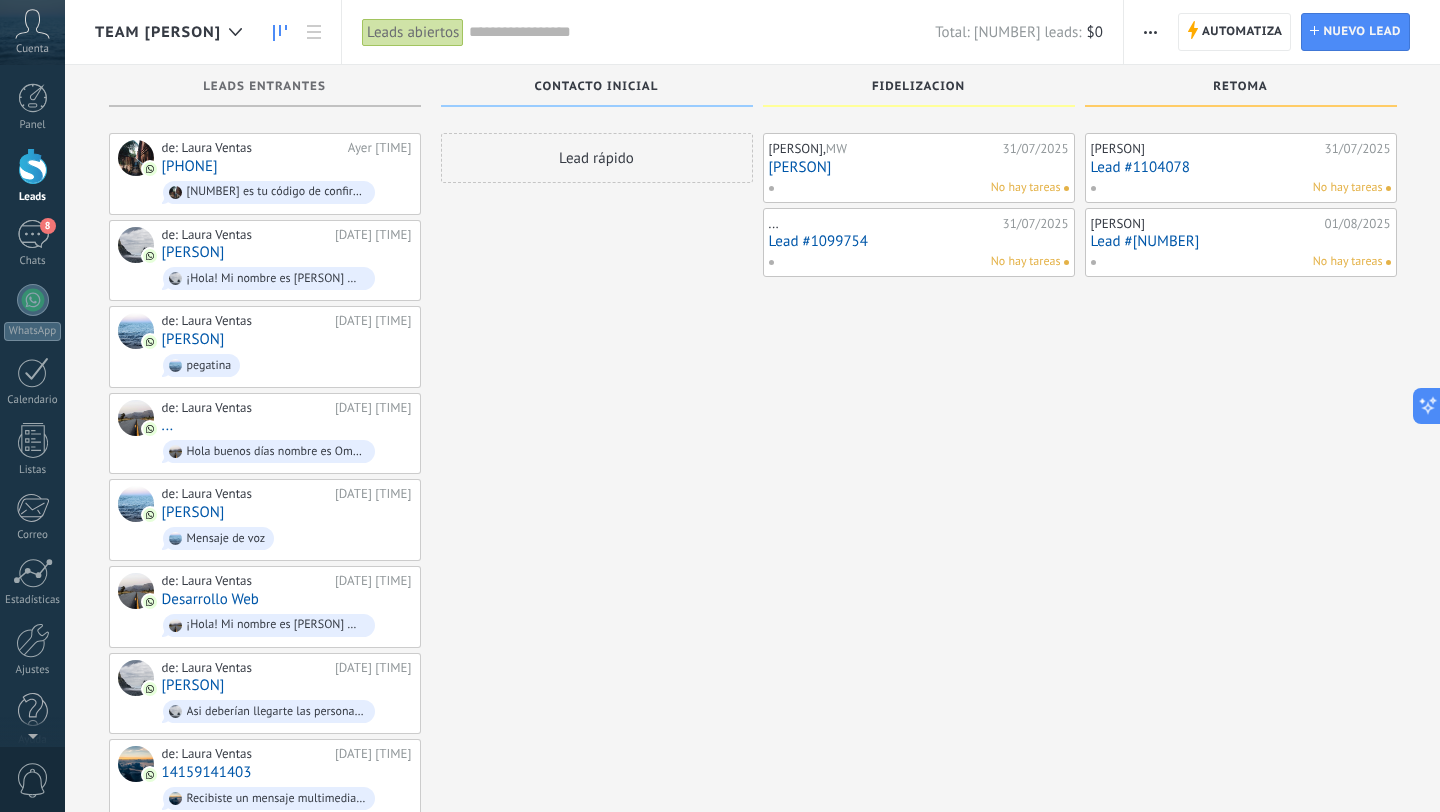 scroll, scrollTop: 251, scrollLeft: 0, axis: vertical 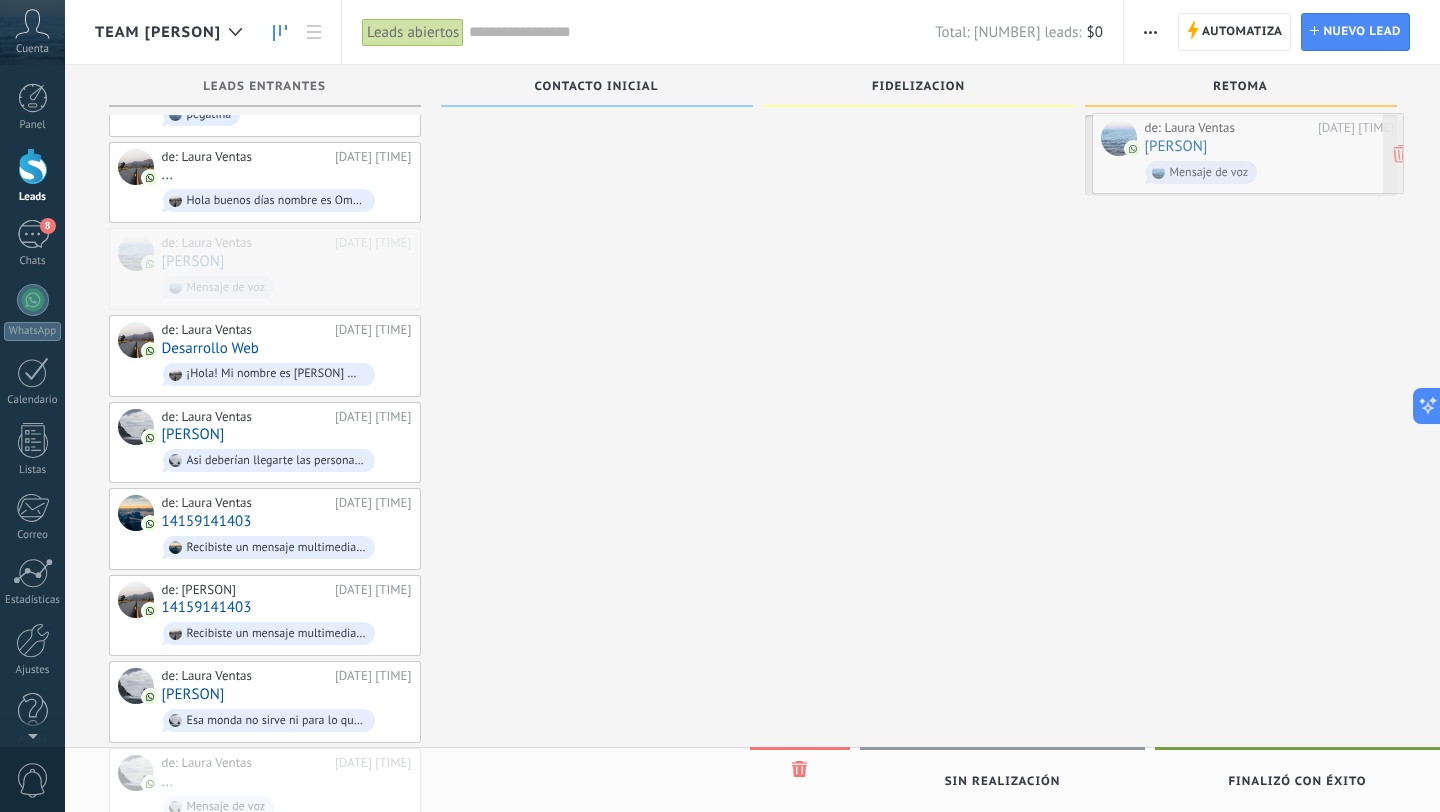 drag, startPoint x: 294, startPoint y: 266, endPoint x: 1277, endPoint y: 155, distance: 989.2472 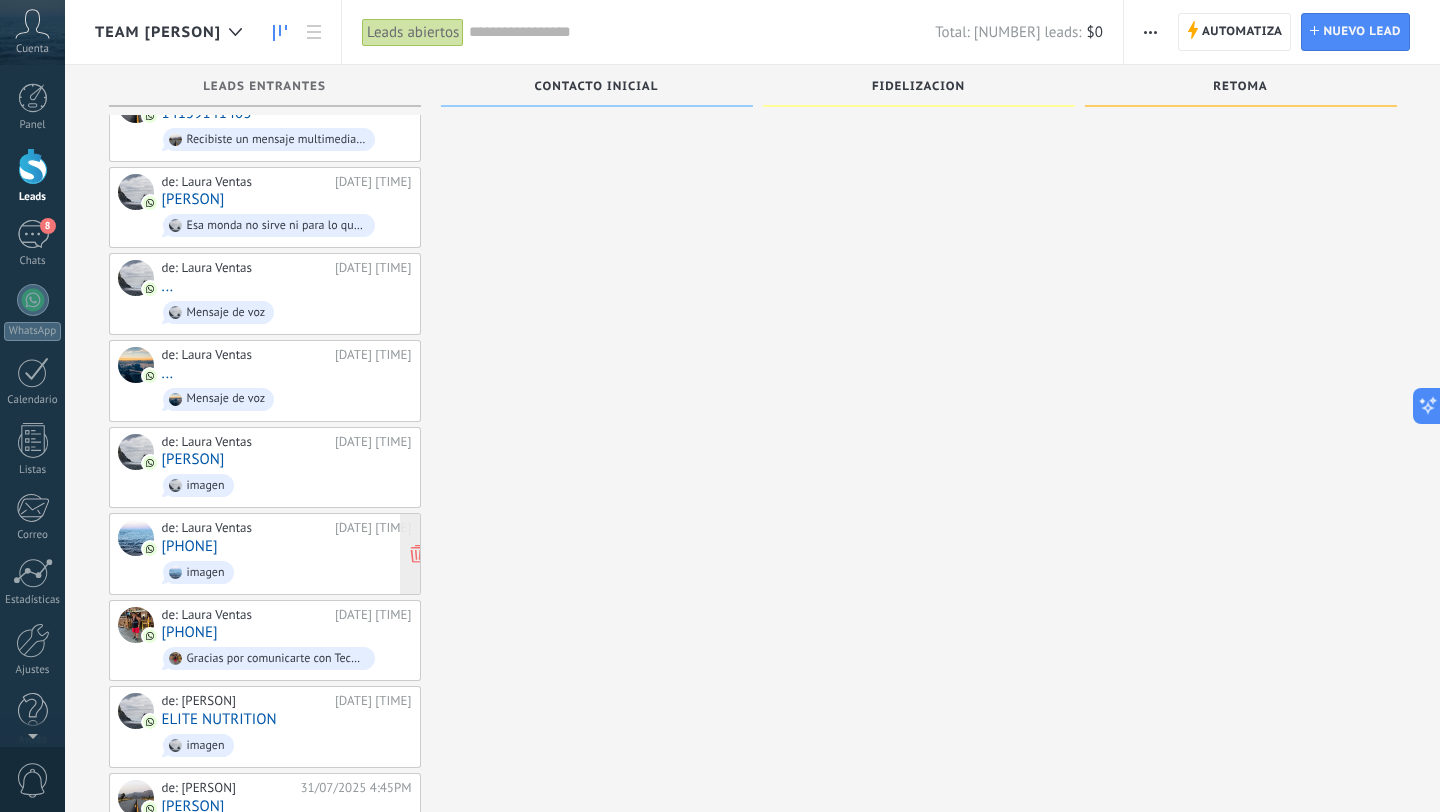 scroll, scrollTop: 658, scrollLeft: 0, axis: vertical 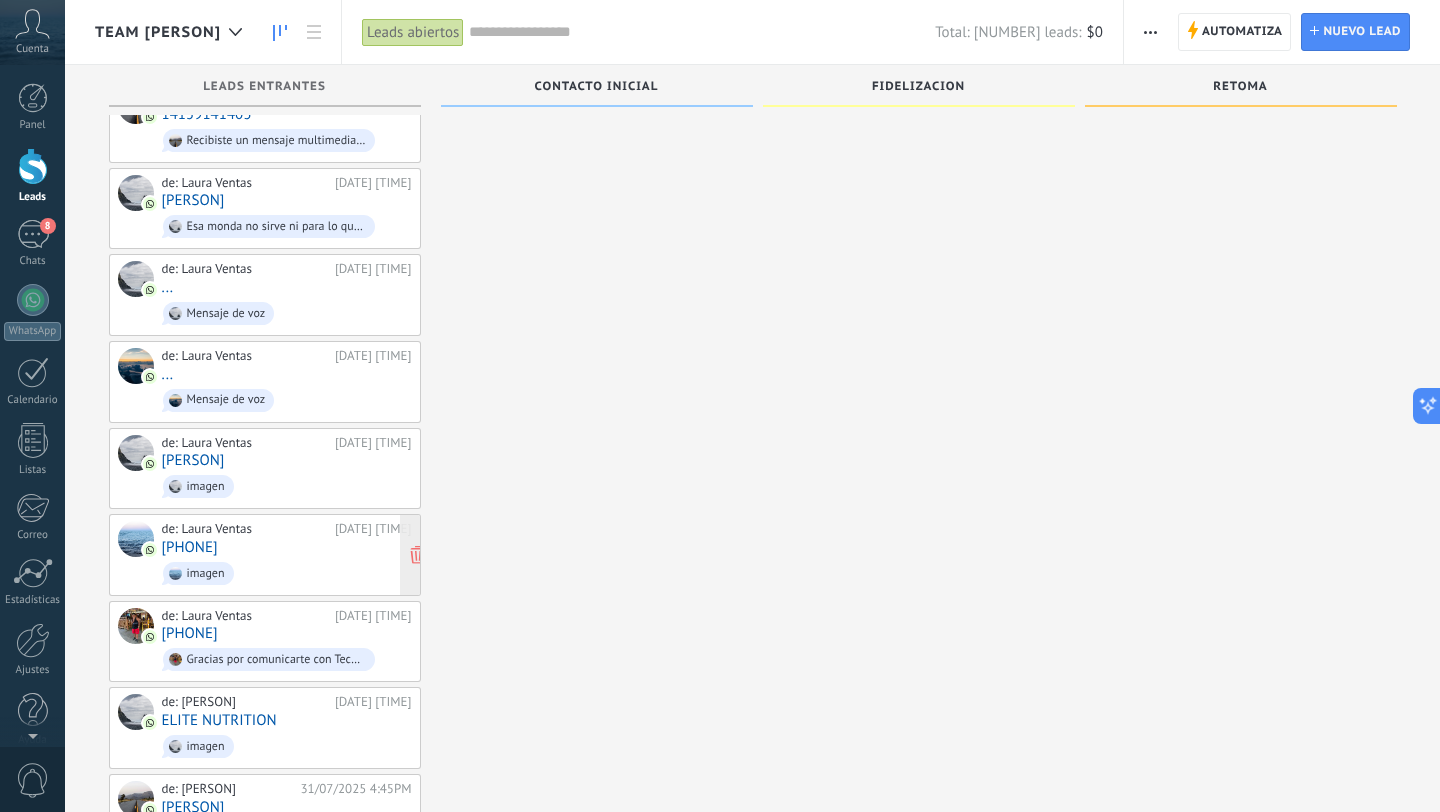 click on "imagen" at bounding box center (287, 573) 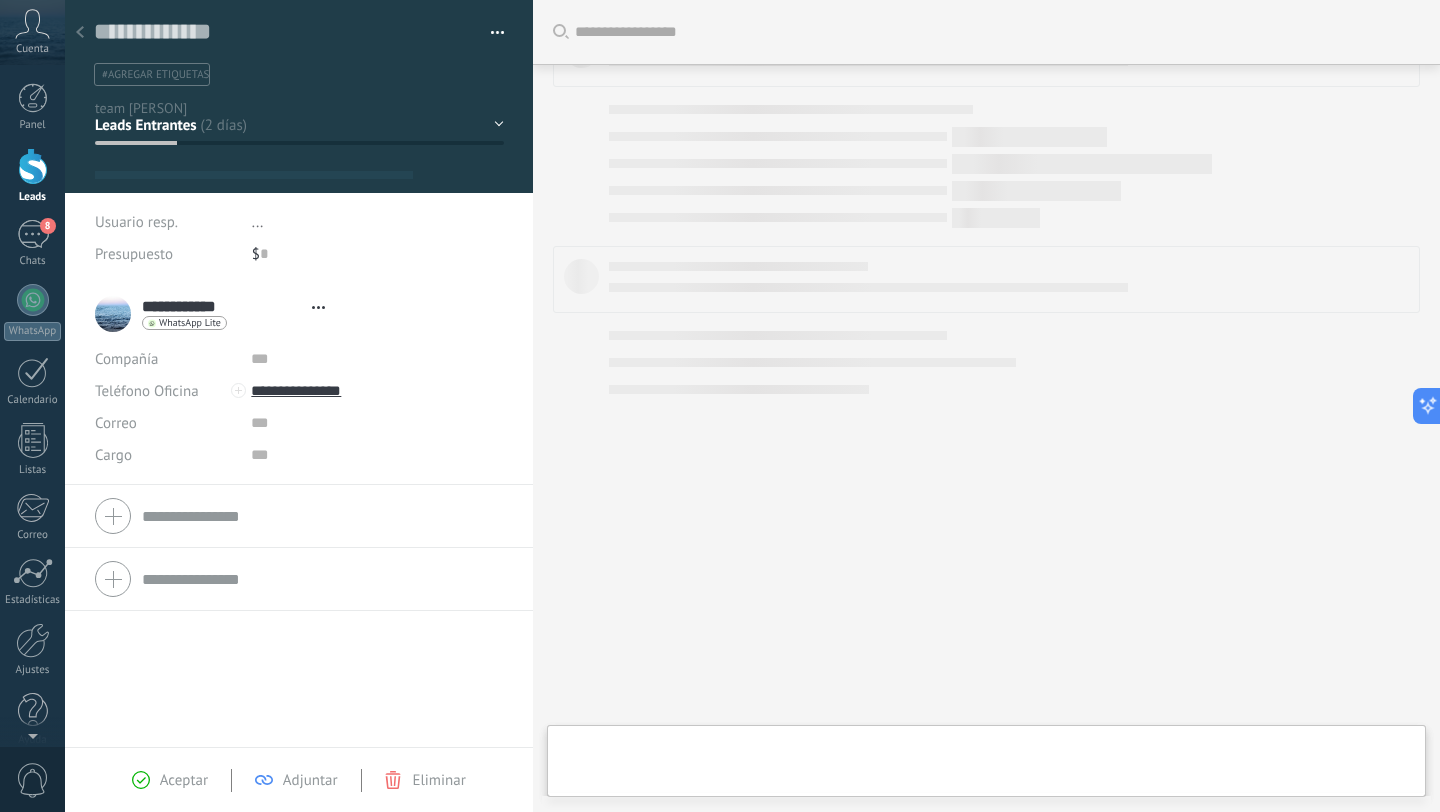 scroll, scrollTop: 0, scrollLeft: 0, axis: both 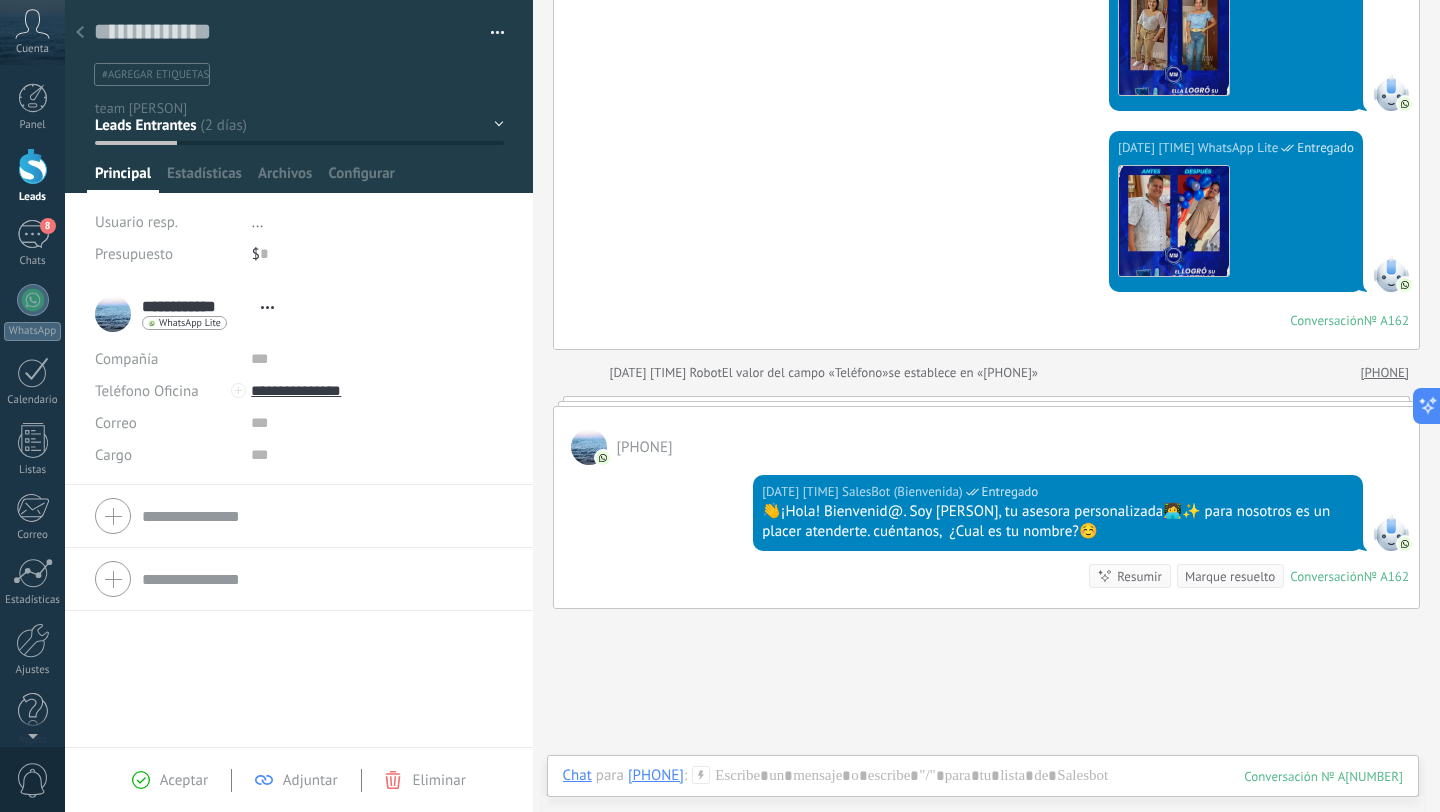 click 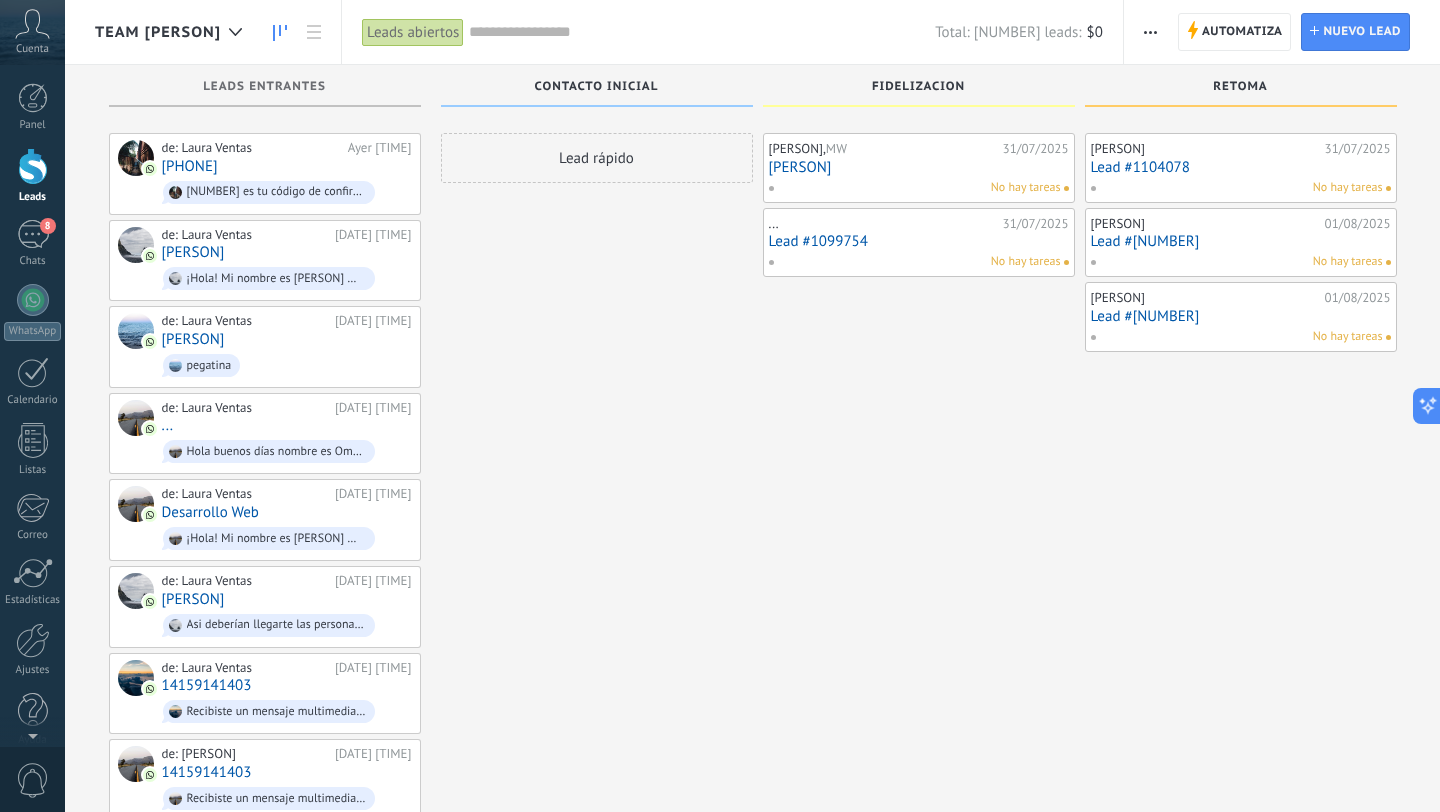 scroll, scrollTop: 658, scrollLeft: 0, axis: vertical 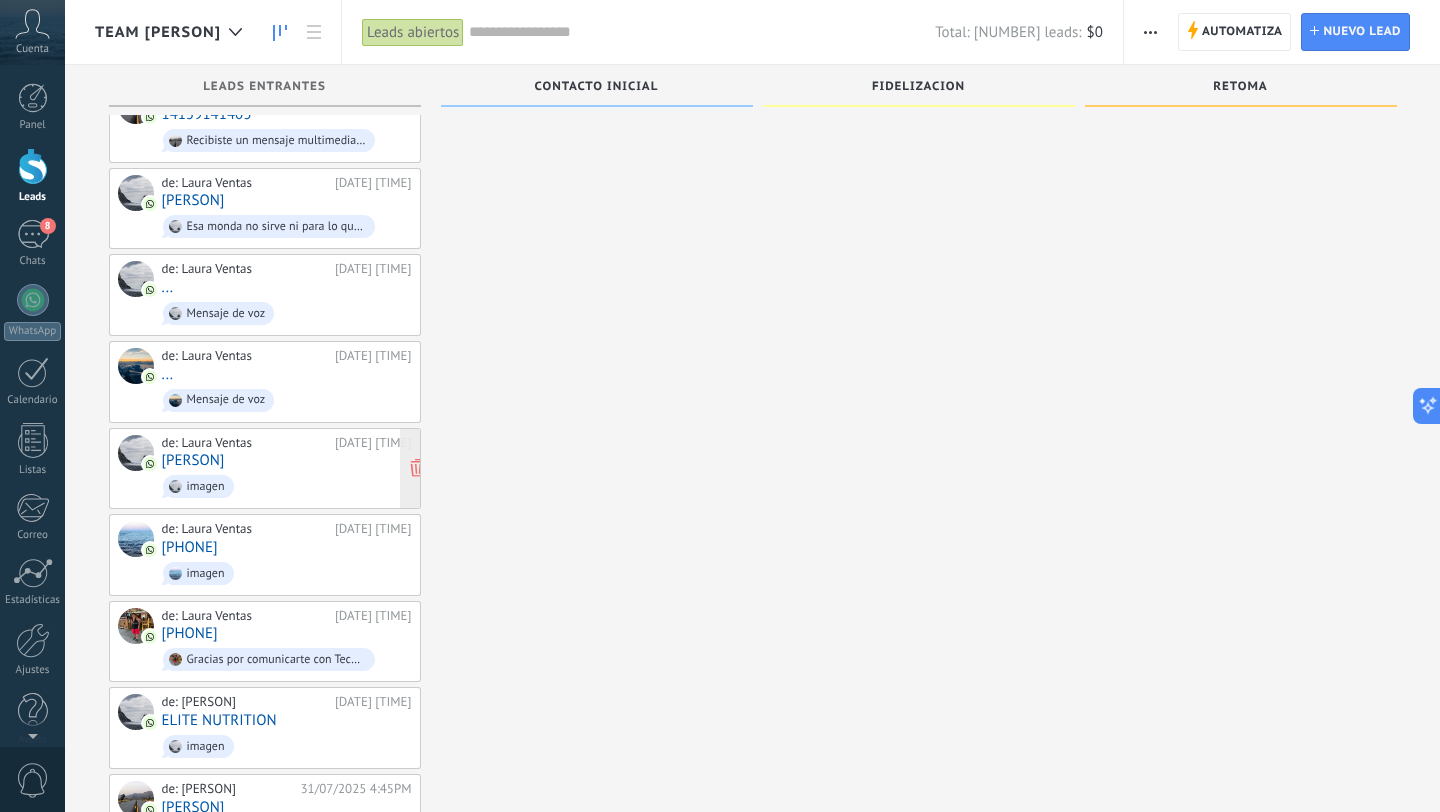 click on "imagen" at bounding box center [287, 486] 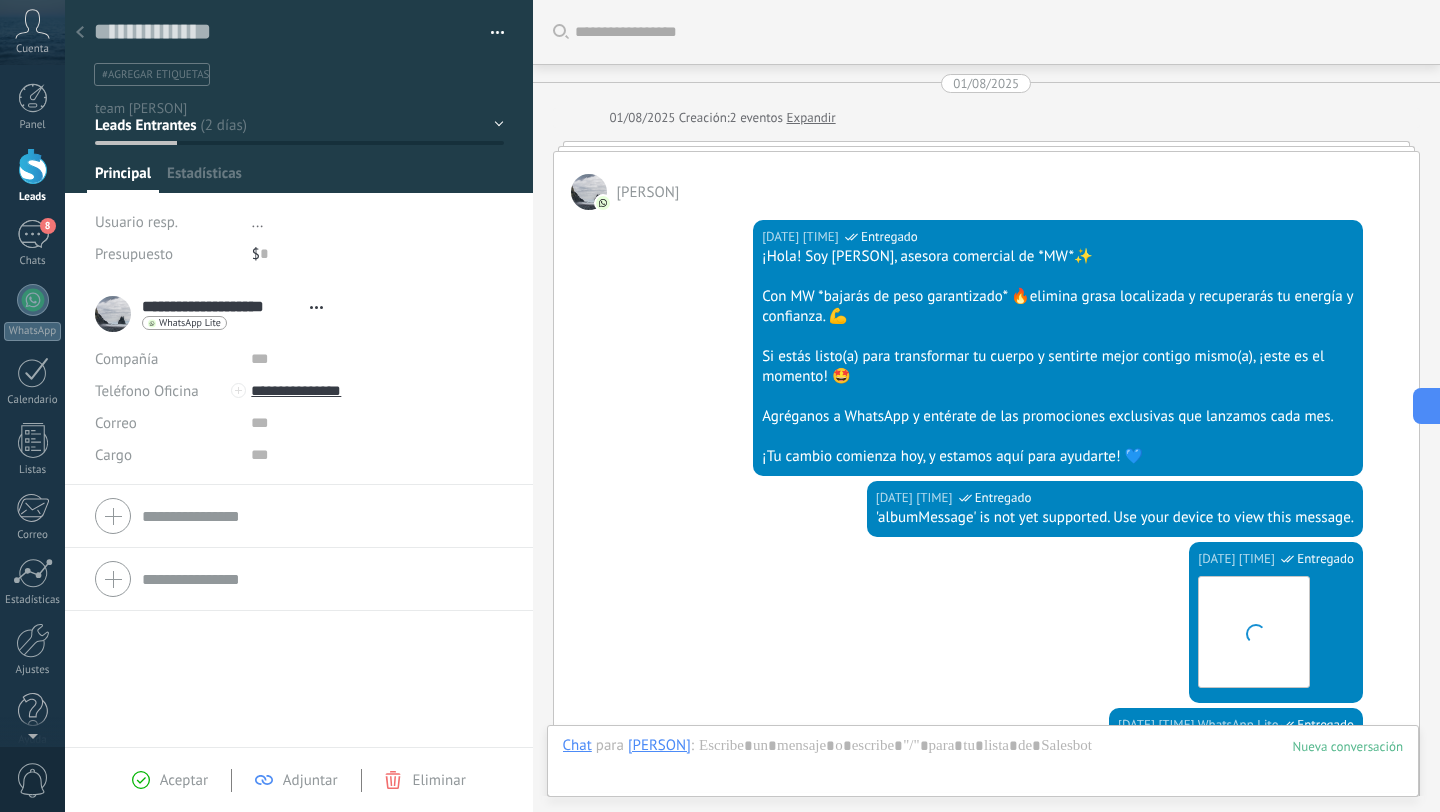 scroll, scrollTop: 0, scrollLeft: 0, axis: both 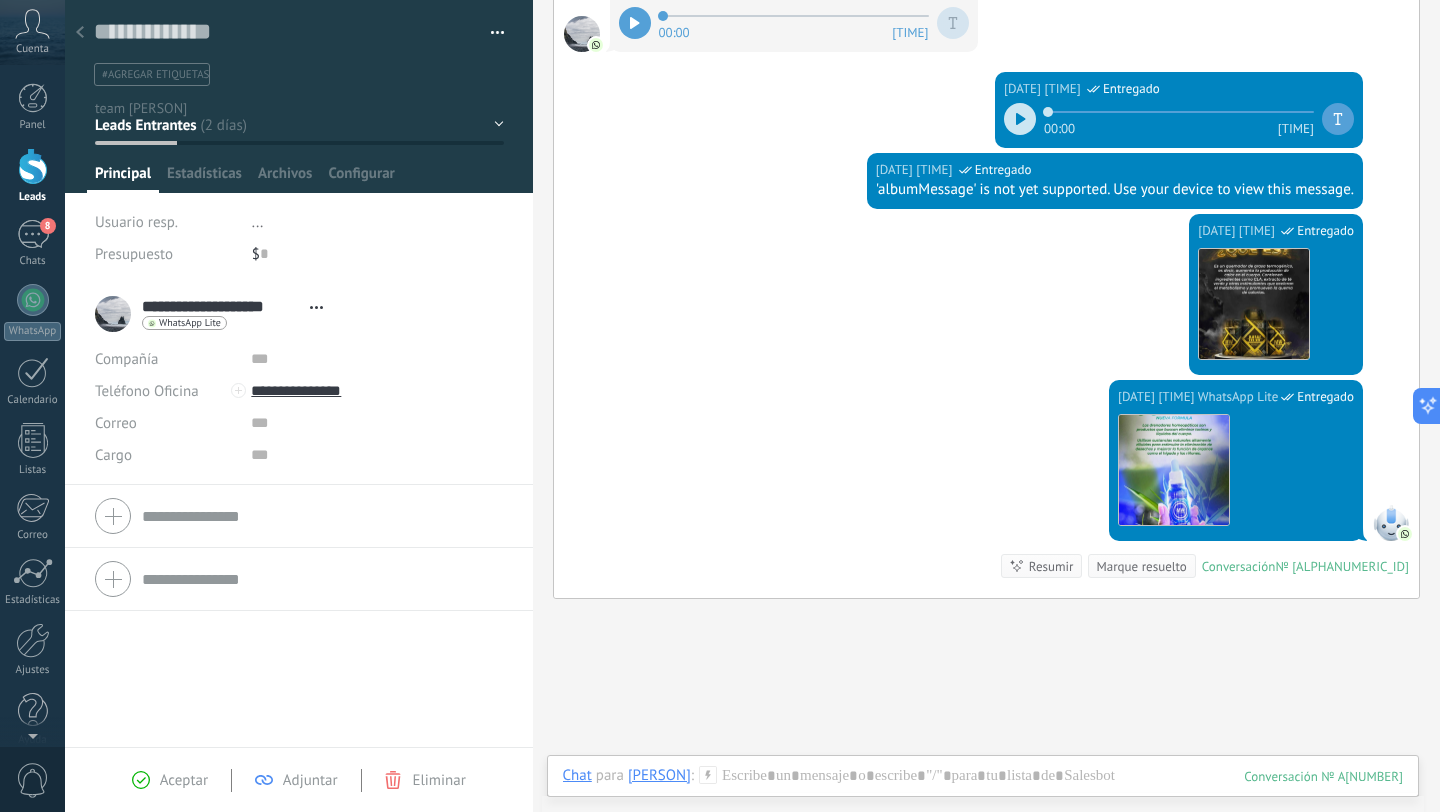 click 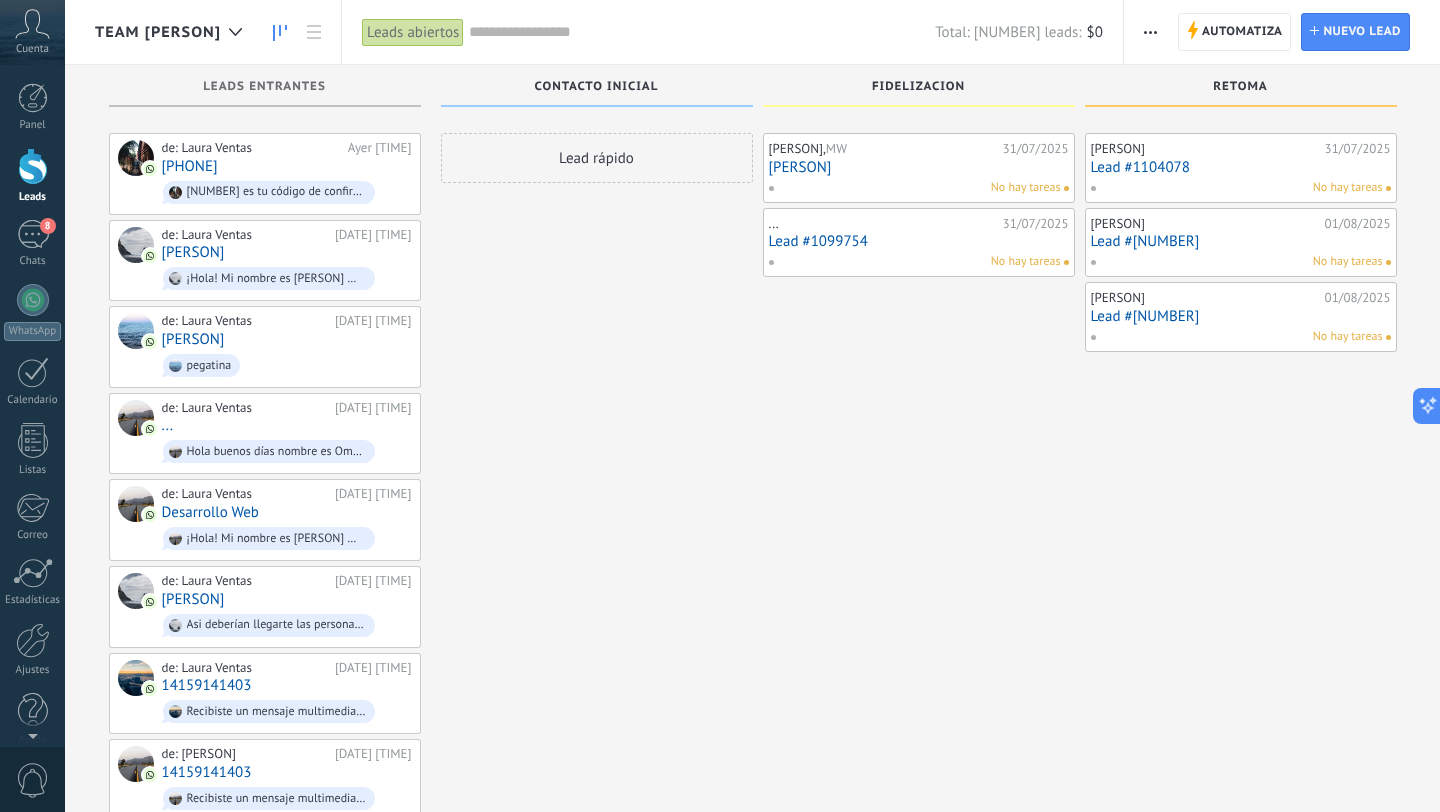 scroll, scrollTop: 658, scrollLeft: 0, axis: vertical 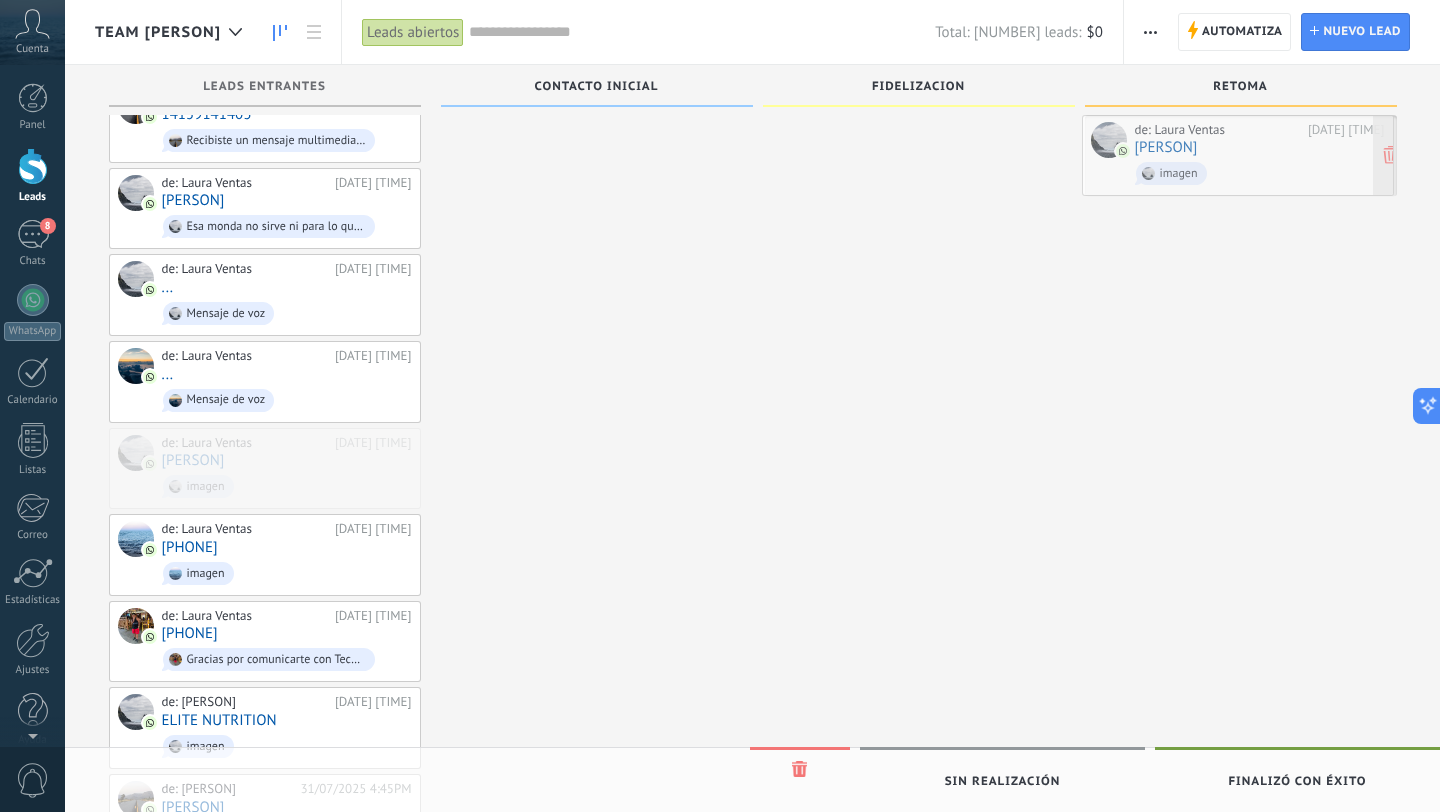 drag, startPoint x: 325, startPoint y: 465, endPoint x: 1298, endPoint y: 163, distance: 1018.79 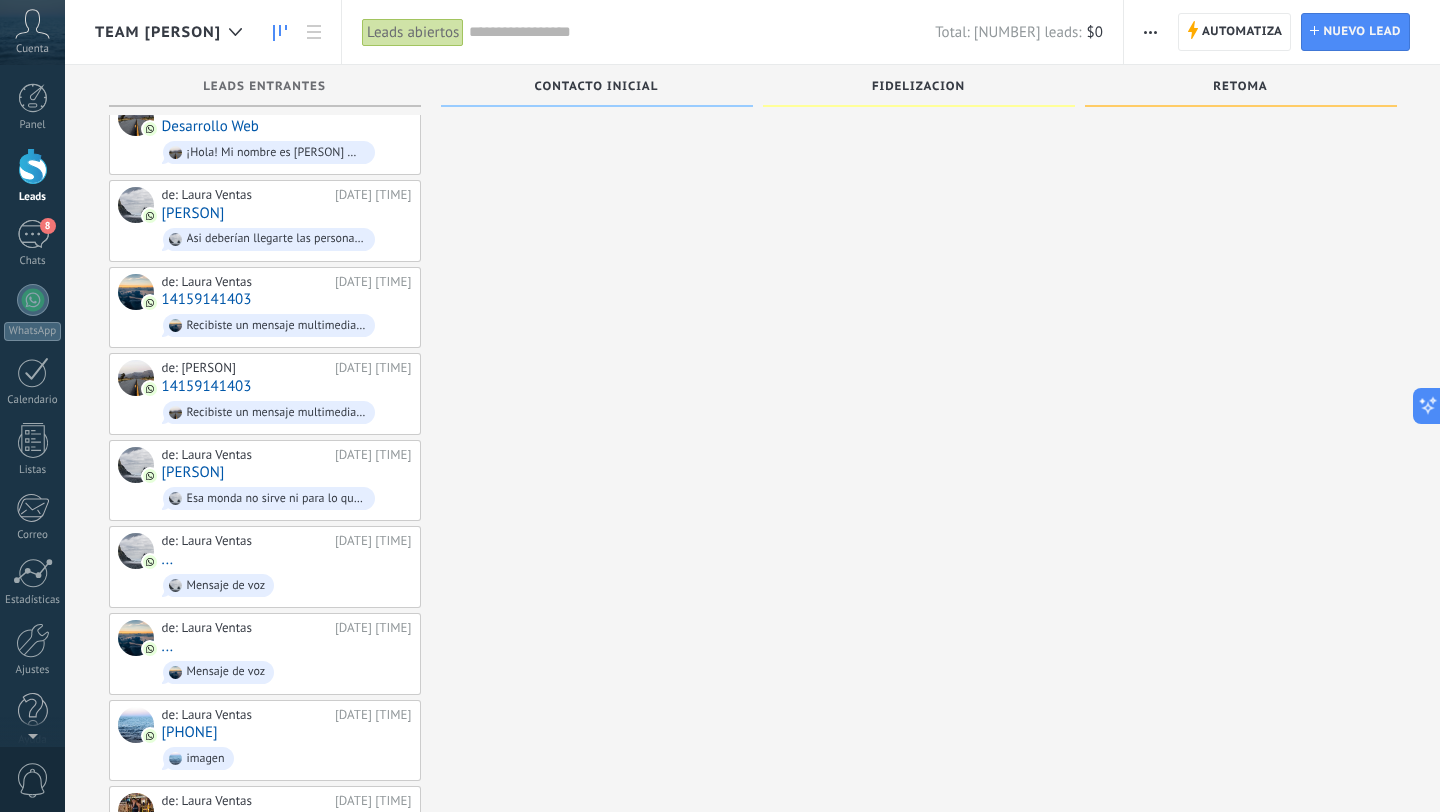 scroll, scrollTop: 393, scrollLeft: 0, axis: vertical 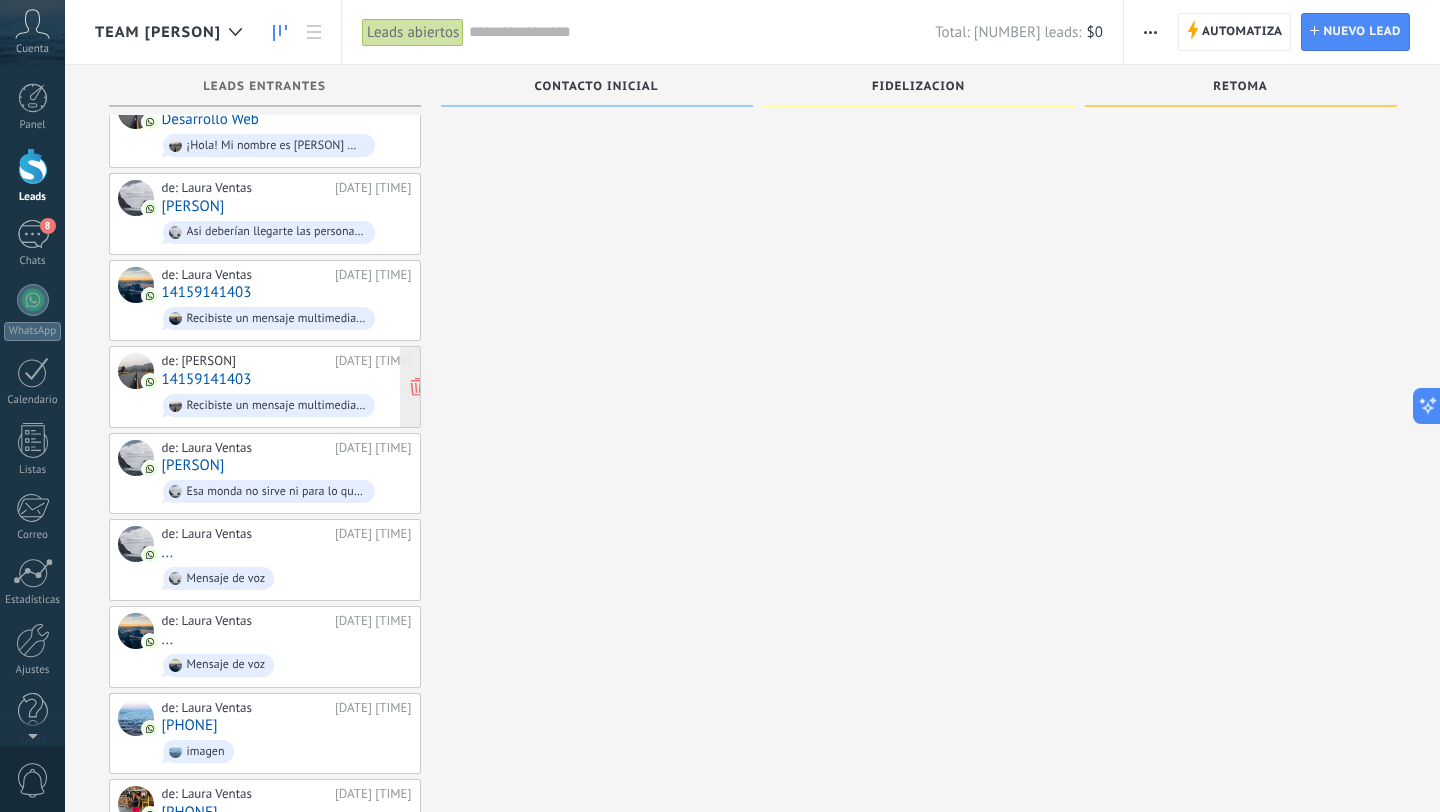 click on "de: [PERSON] [DATE] [TIME] [PHONE] Recibiste un mensaje multimedia (id del mensaje: [ID]). Espera a que se cargue o se visualice en tu aplicación móvil WhatsApp conectada." at bounding box center (287, 387) 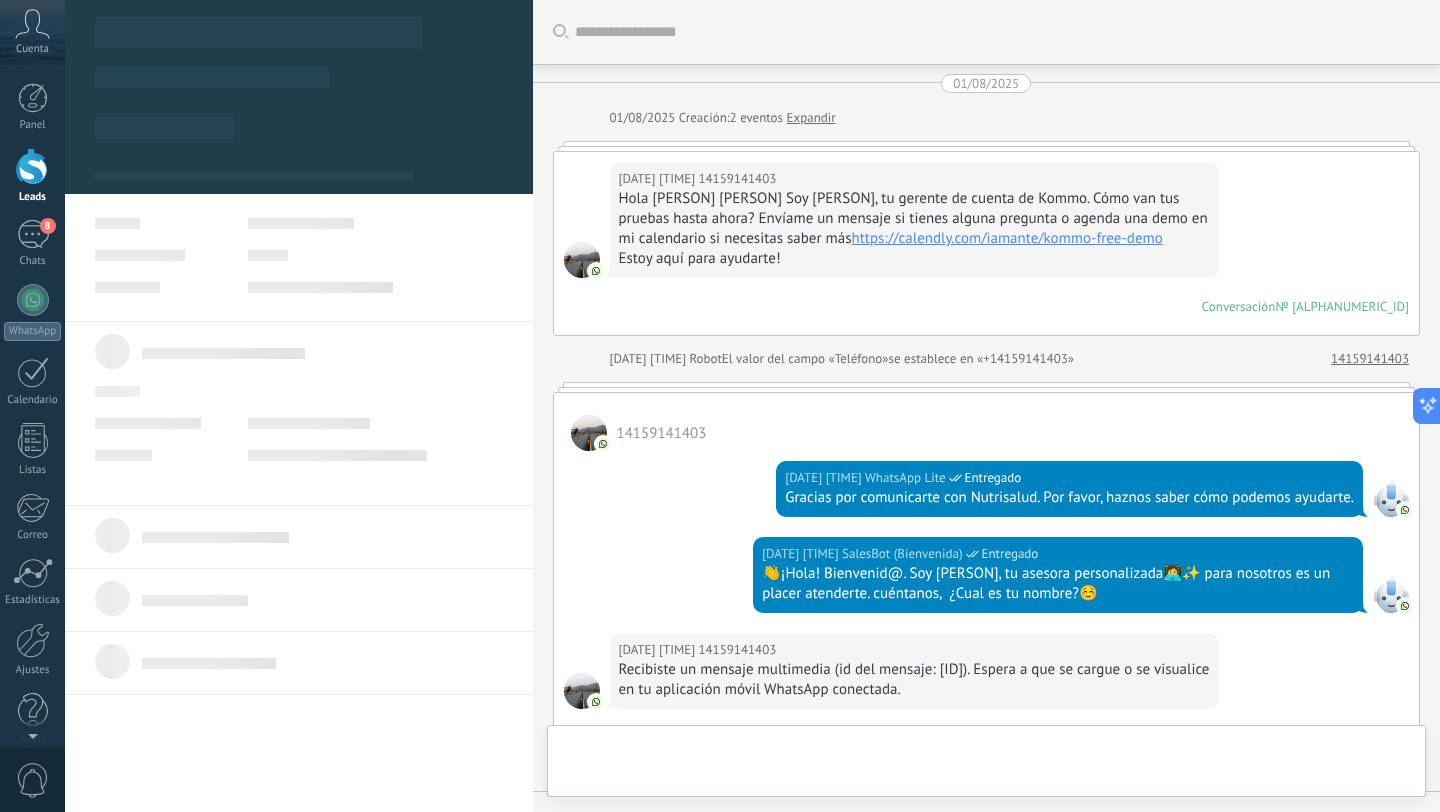 scroll, scrollTop: 0, scrollLeft: 0, axis: both 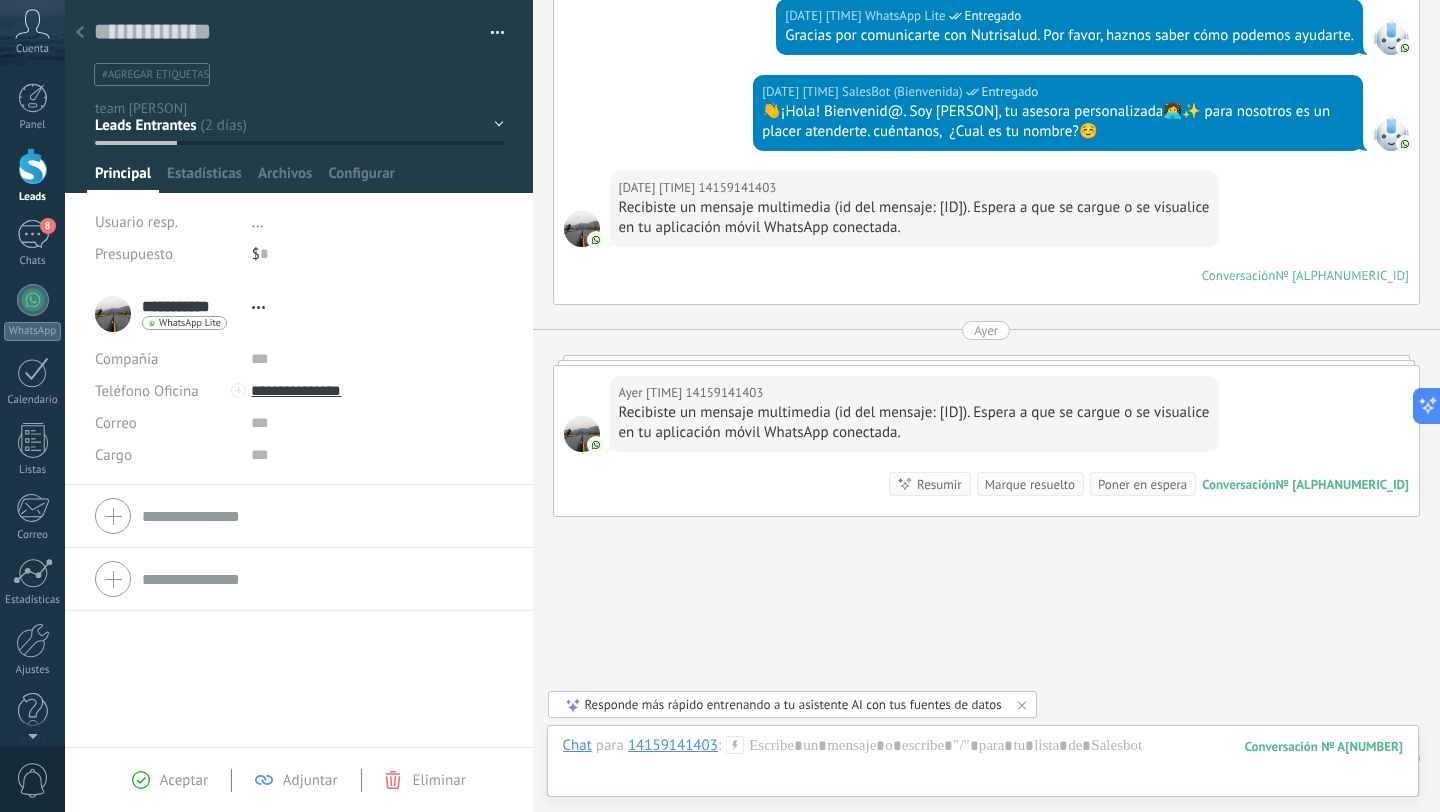 click 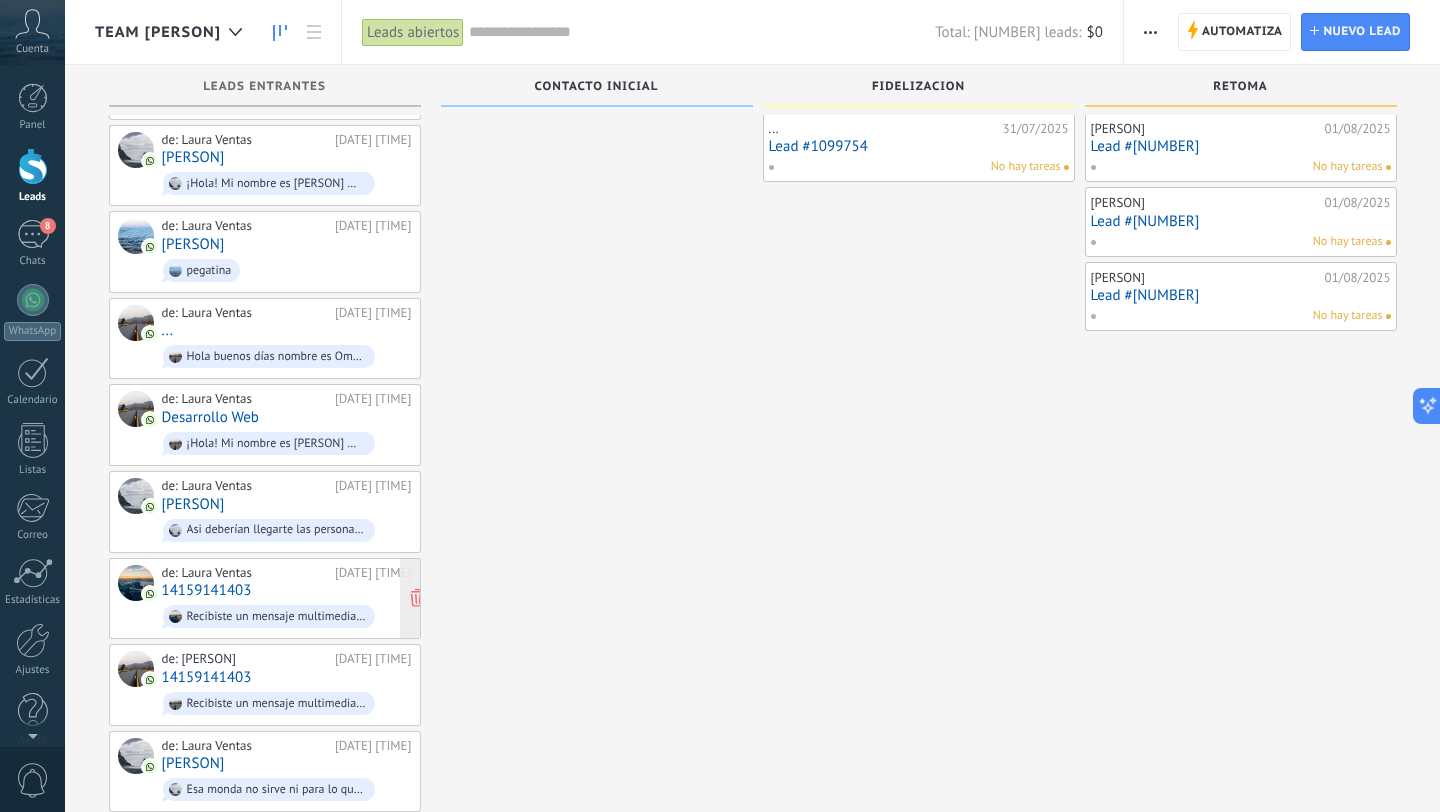 scroll, scrollTop: 97, scrollLeft: 0, axis: vertical 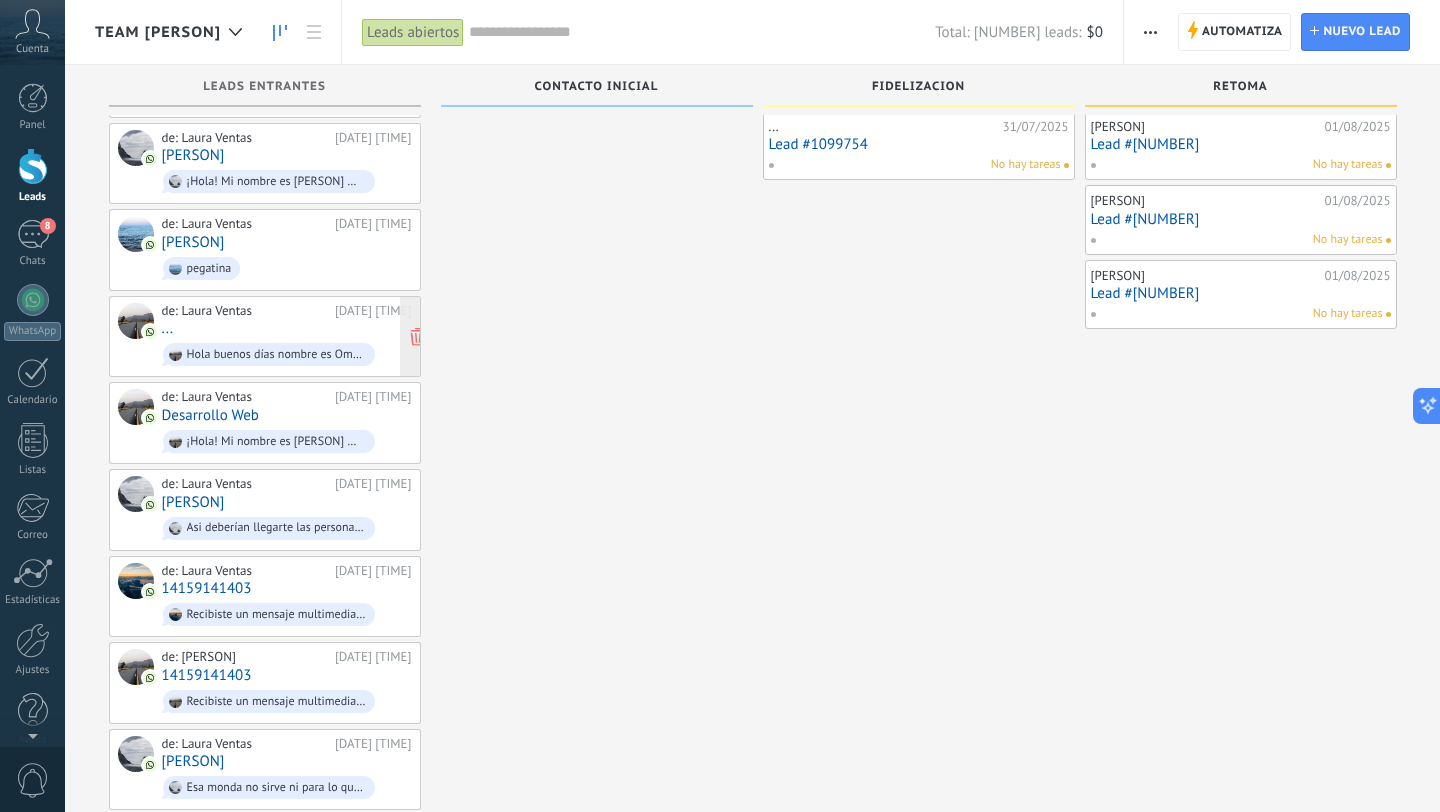 click on "de: [PERSON] [DATE] [TIME] ... Hola buenos días nombre es Omar y quiero bajar unos 15 kilos estoy actualmente pesando [NUMBER] kilos" at bounding box center (287, 337) 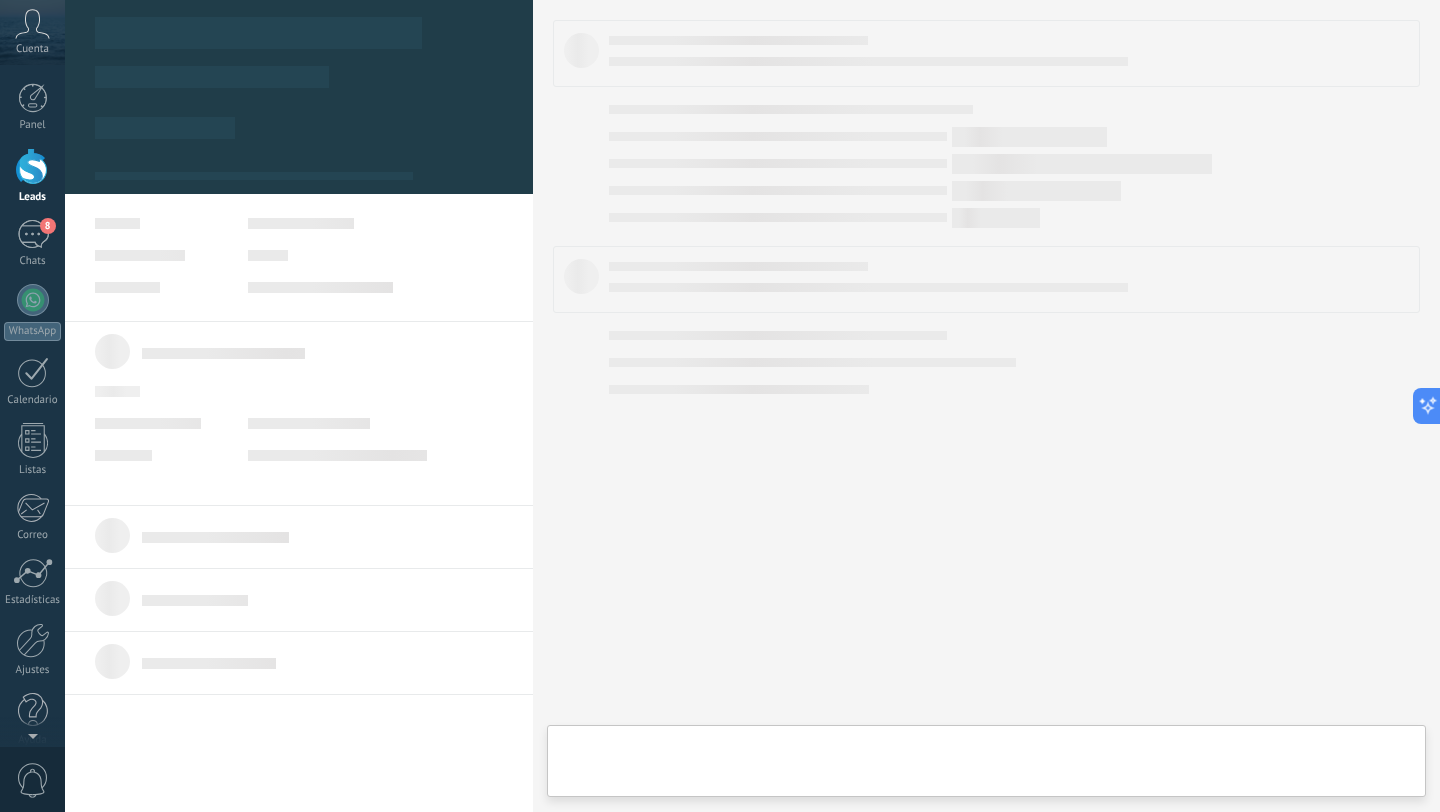 scroll, scrollTop: 0, scrollLeft: 0, axis: both 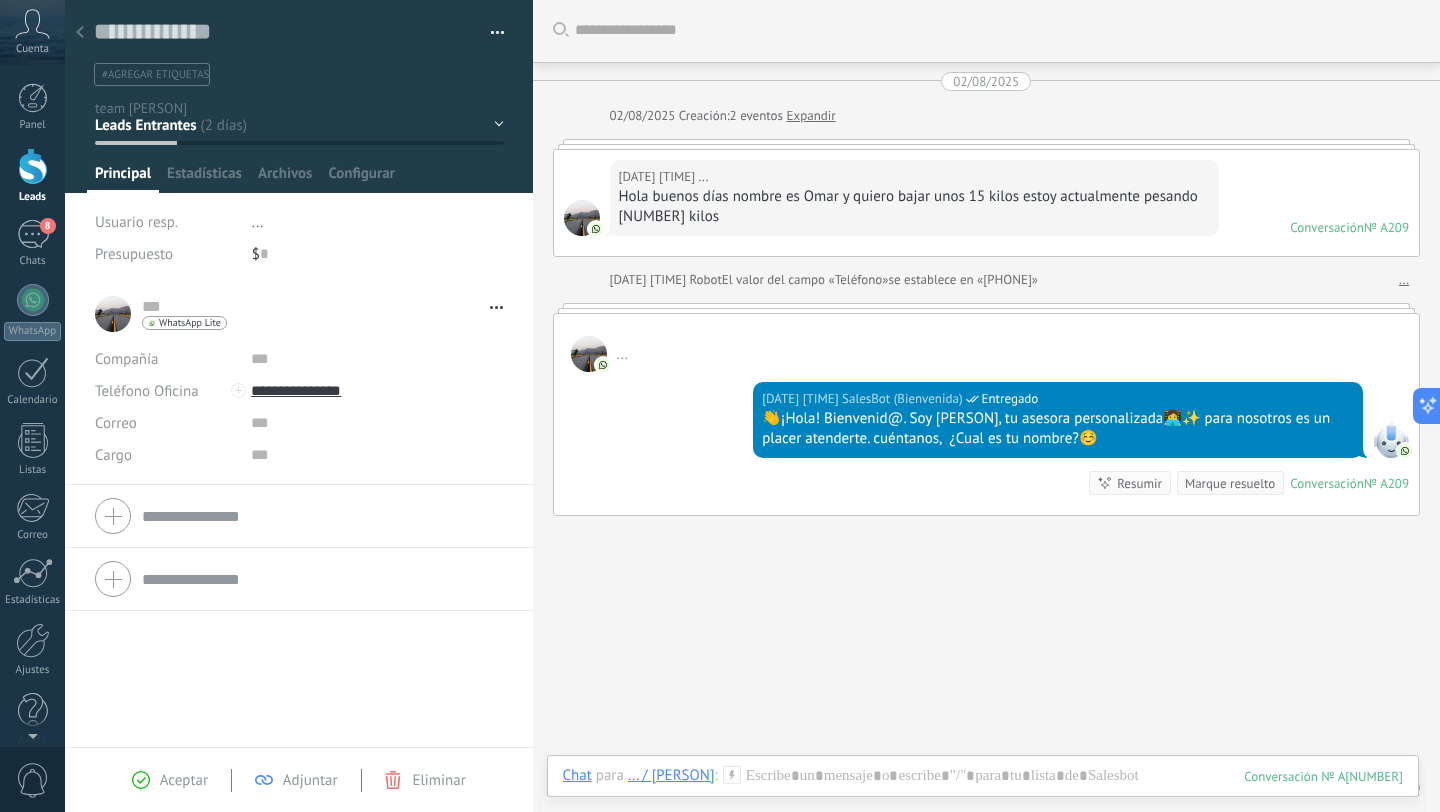 click 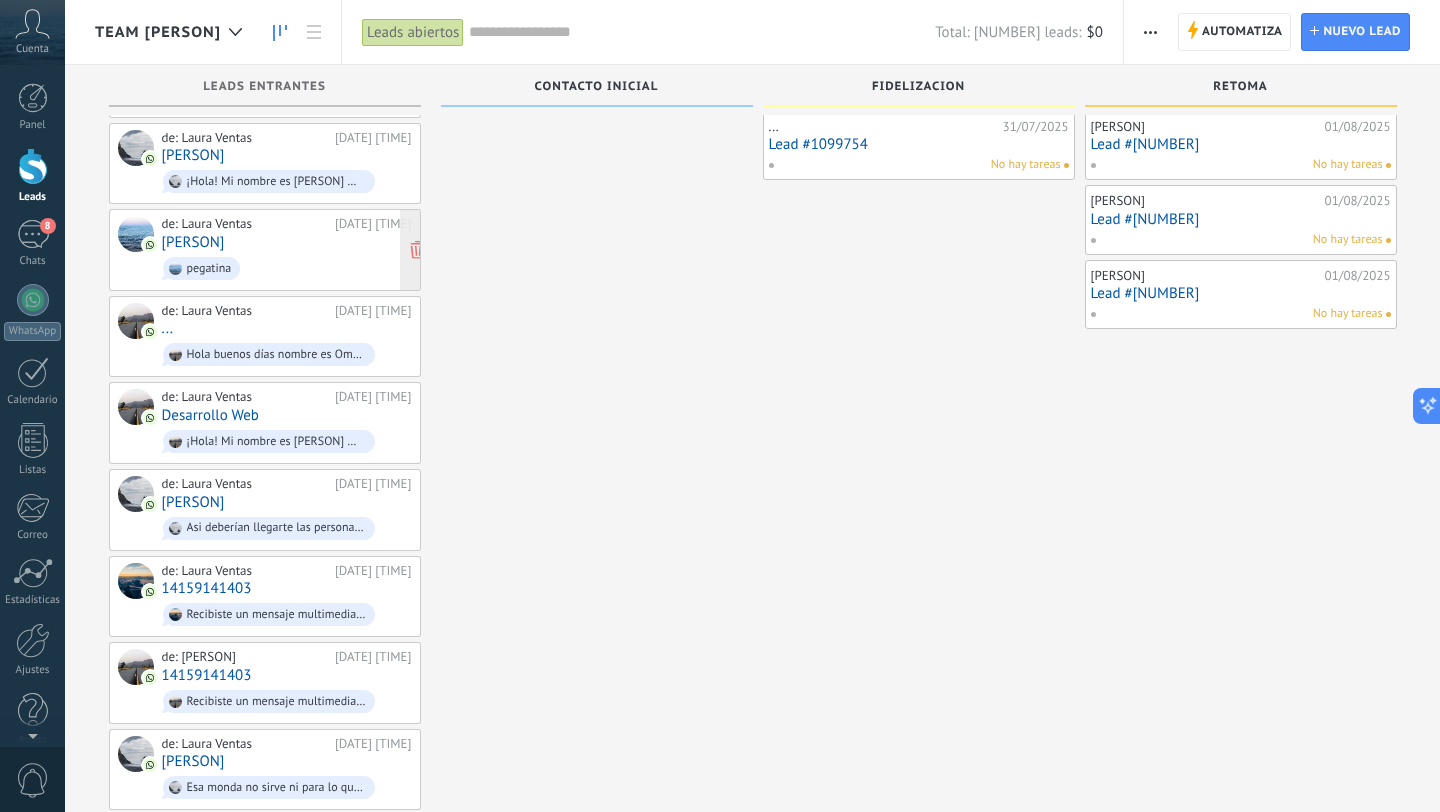 scroll, scrollTop: 0, scrollLeft: 0, axis: both 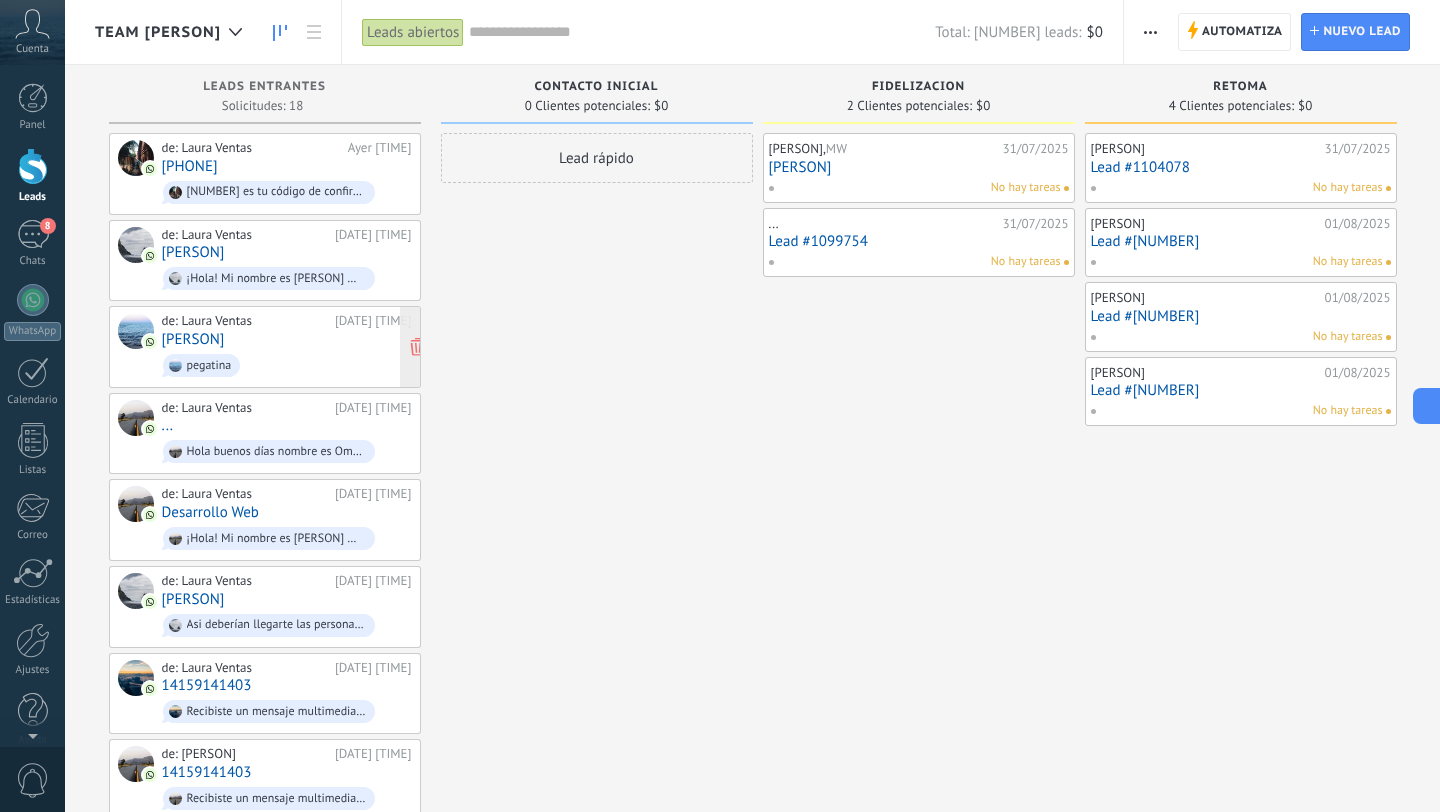 click on "de: [PERSON] [DATE] [TIME] [PERSON]" at bounding box center [287, 347] 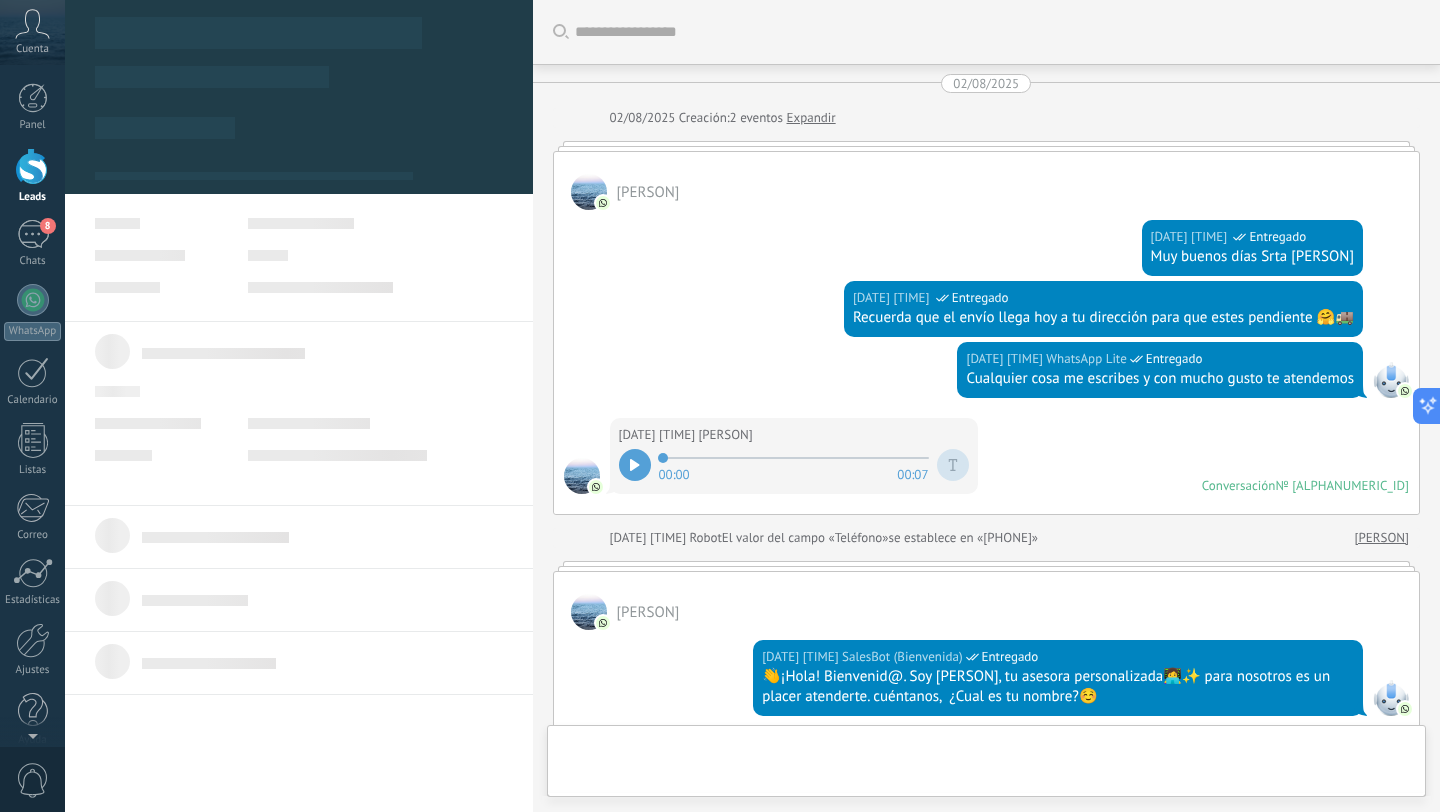 scroll, scrollTop: 599, scrollLeft: 0, axis: vertical 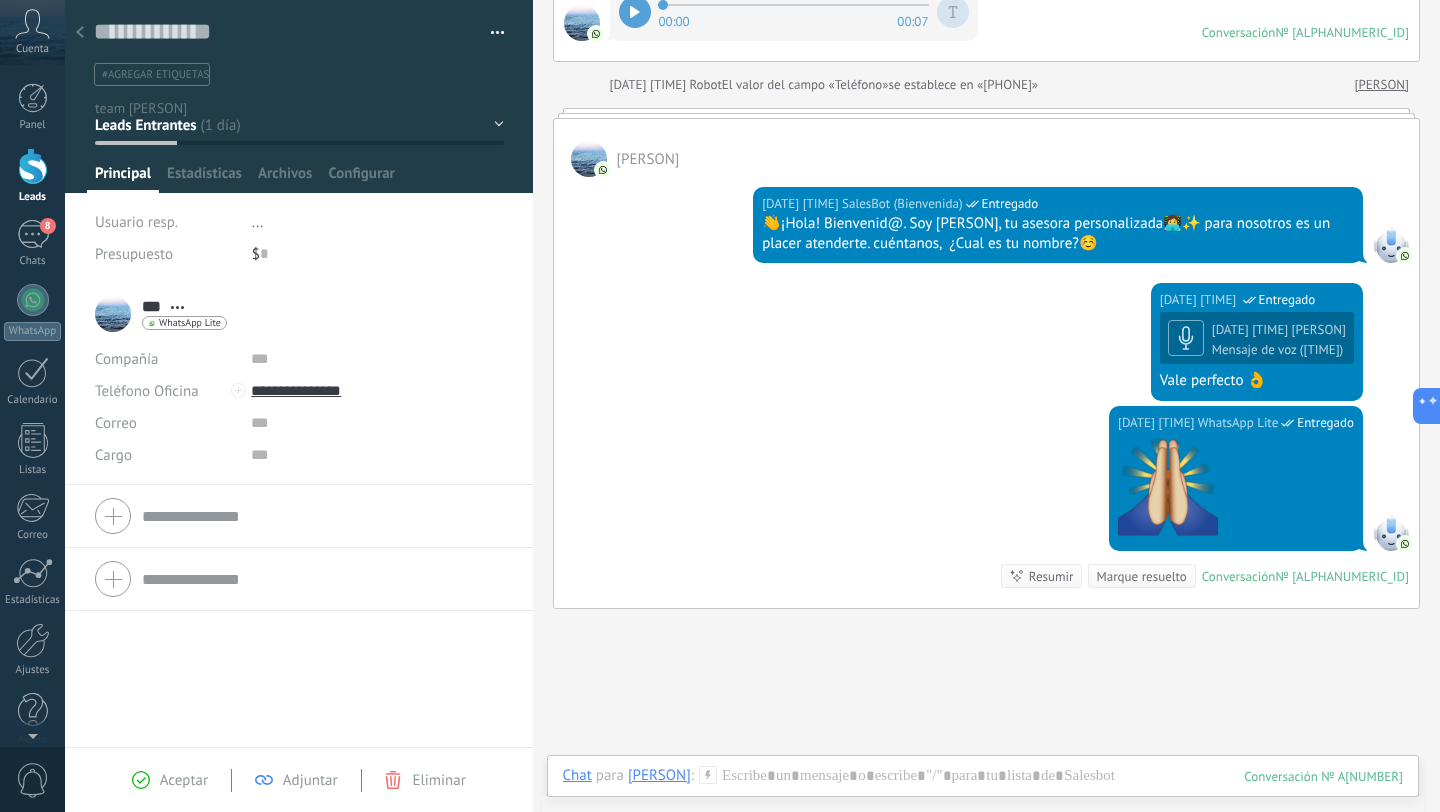 click 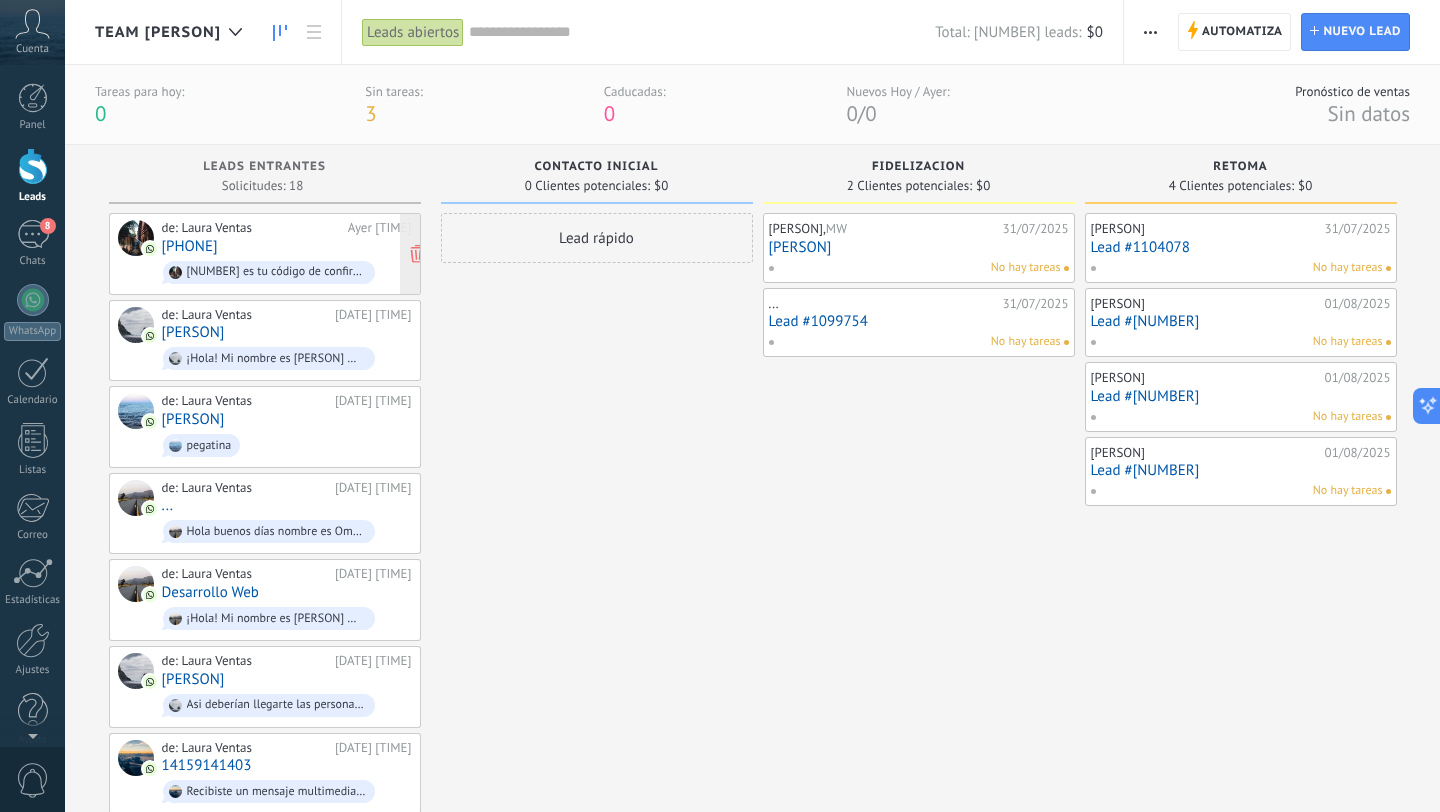click on "de: [PERSON] Ayer [TIME] [PHONE] es tu código de confirmación de Facebook" at bounding box center [287, 254] 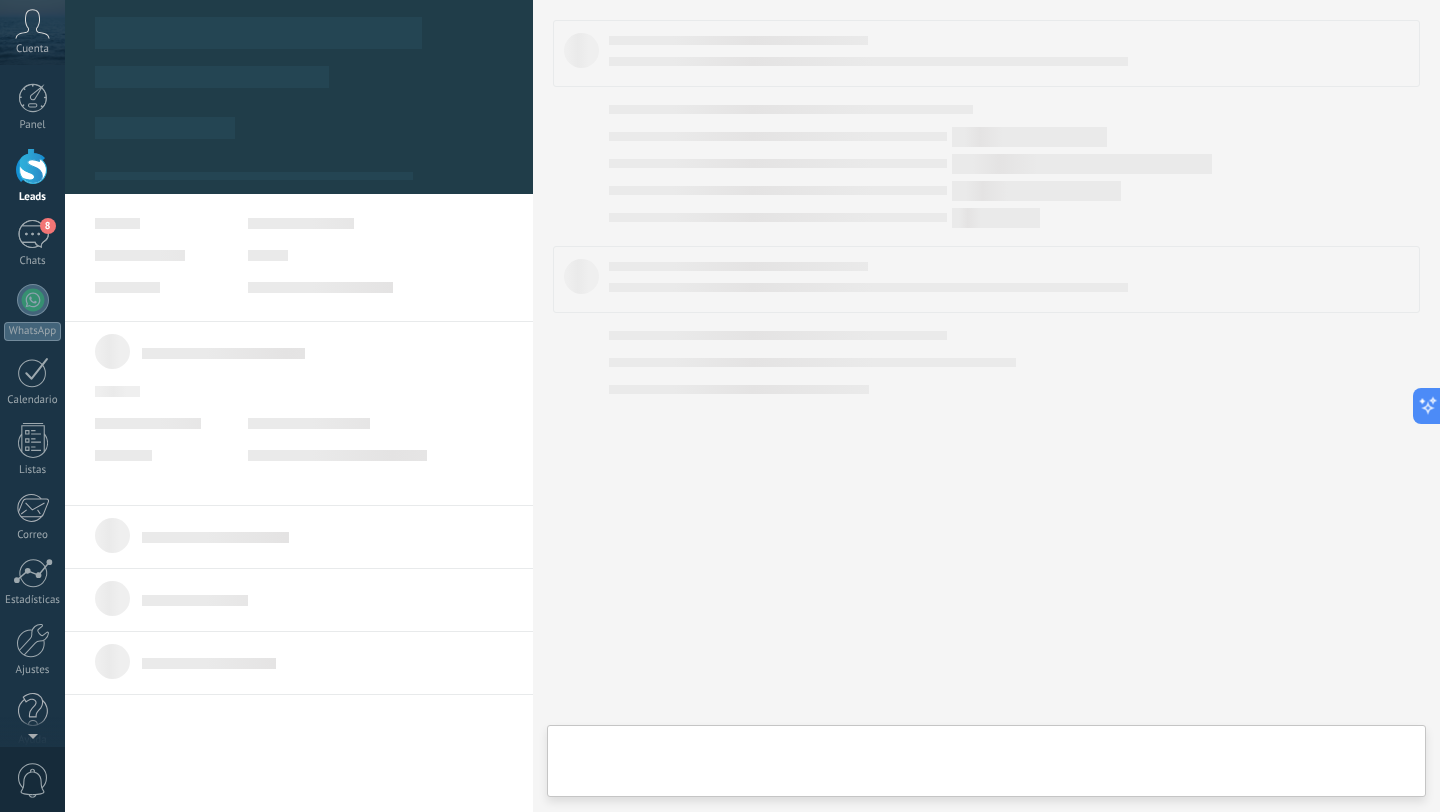type on "**********" 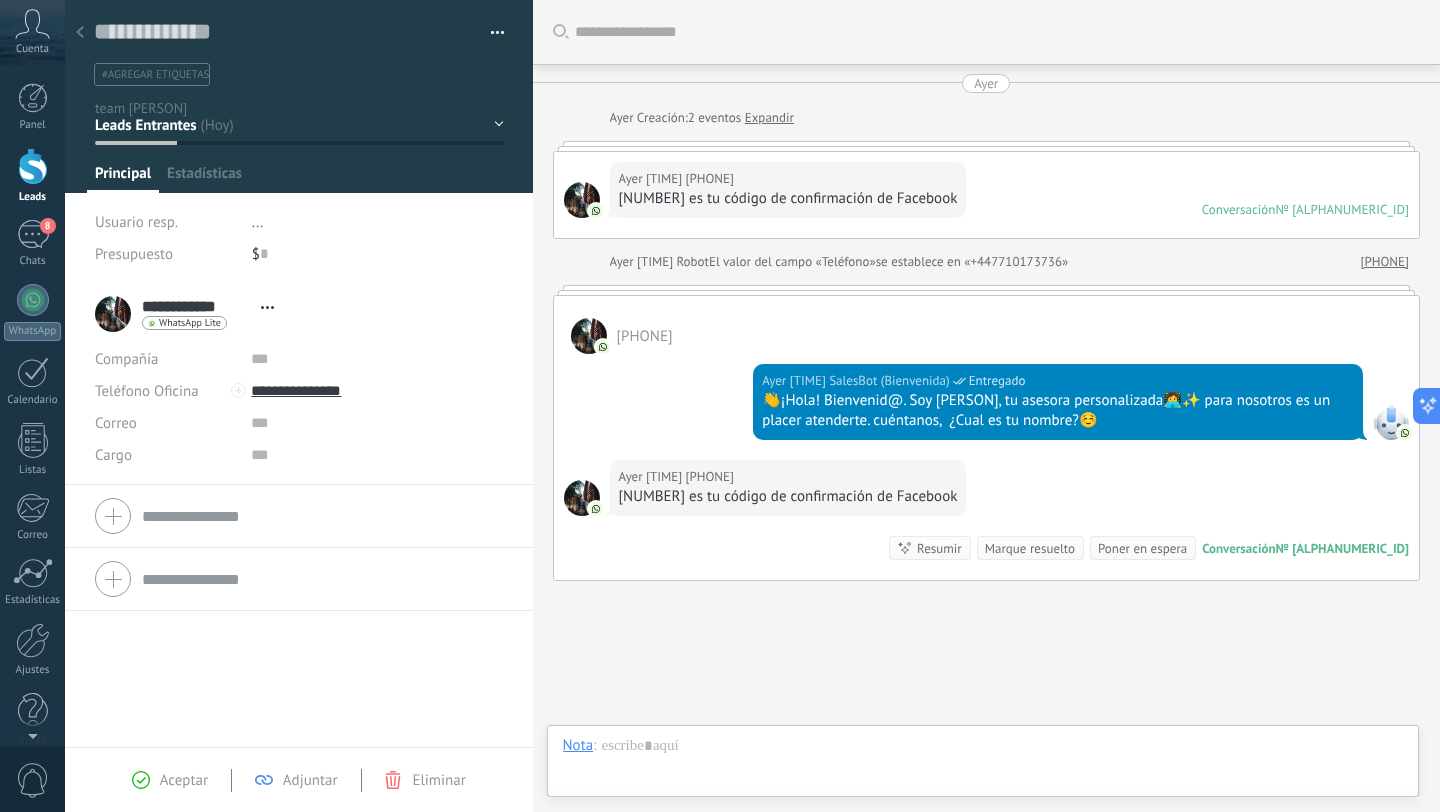 scroll, scrollTop: 30, scrollLeft: 0, axis: vertical 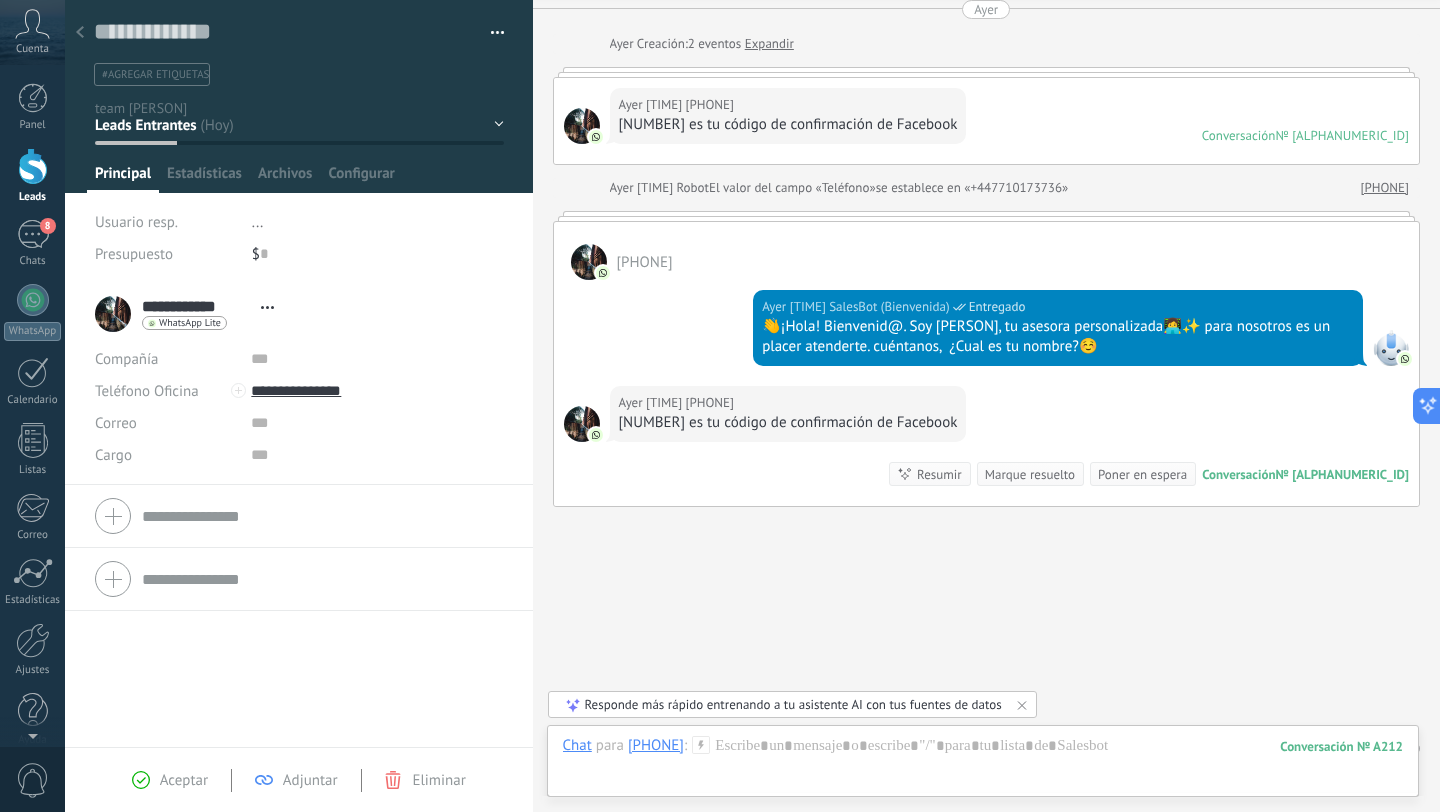 click at bounding box center (80, 33) 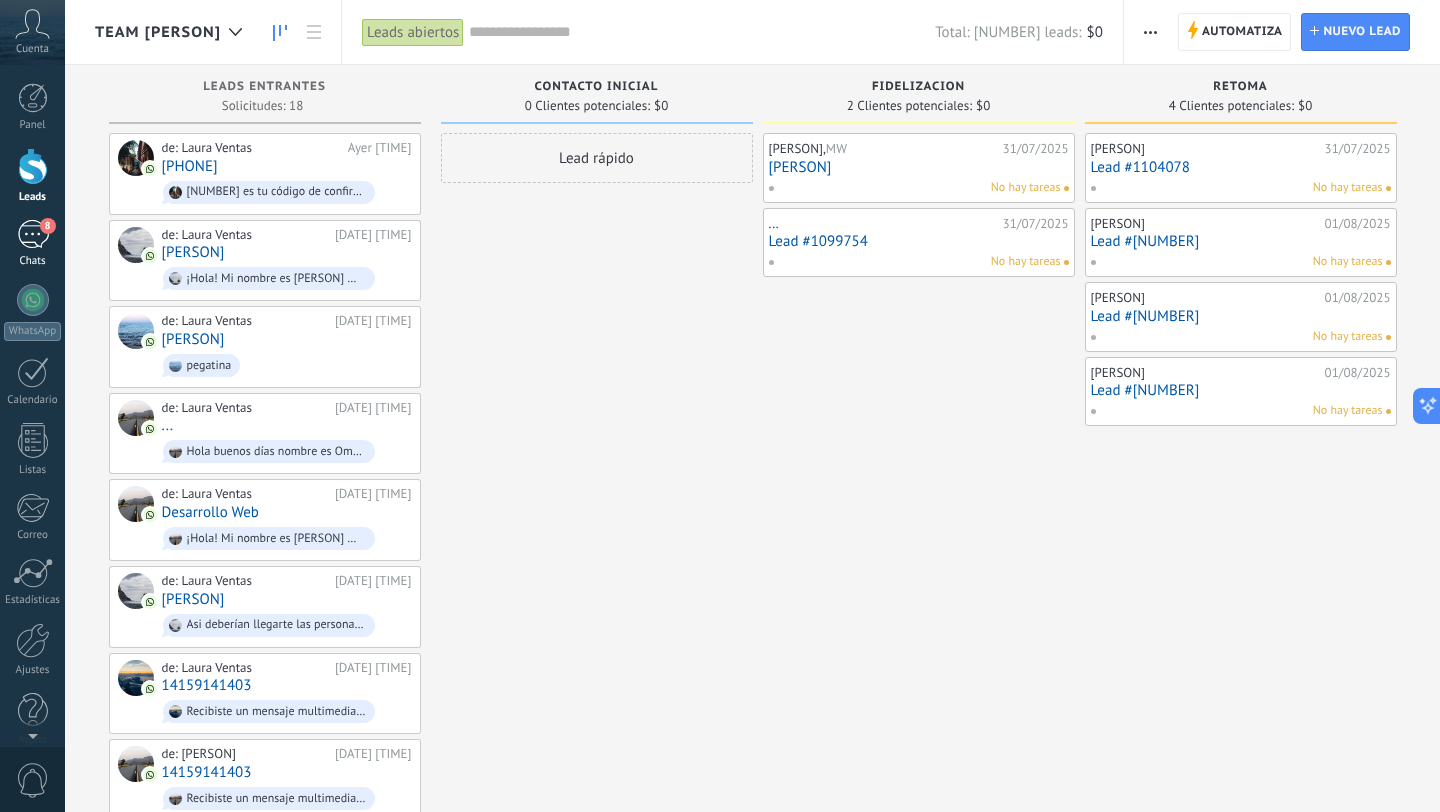 click on "[NUMBER]
Chats" at bounding box center [32, 244] 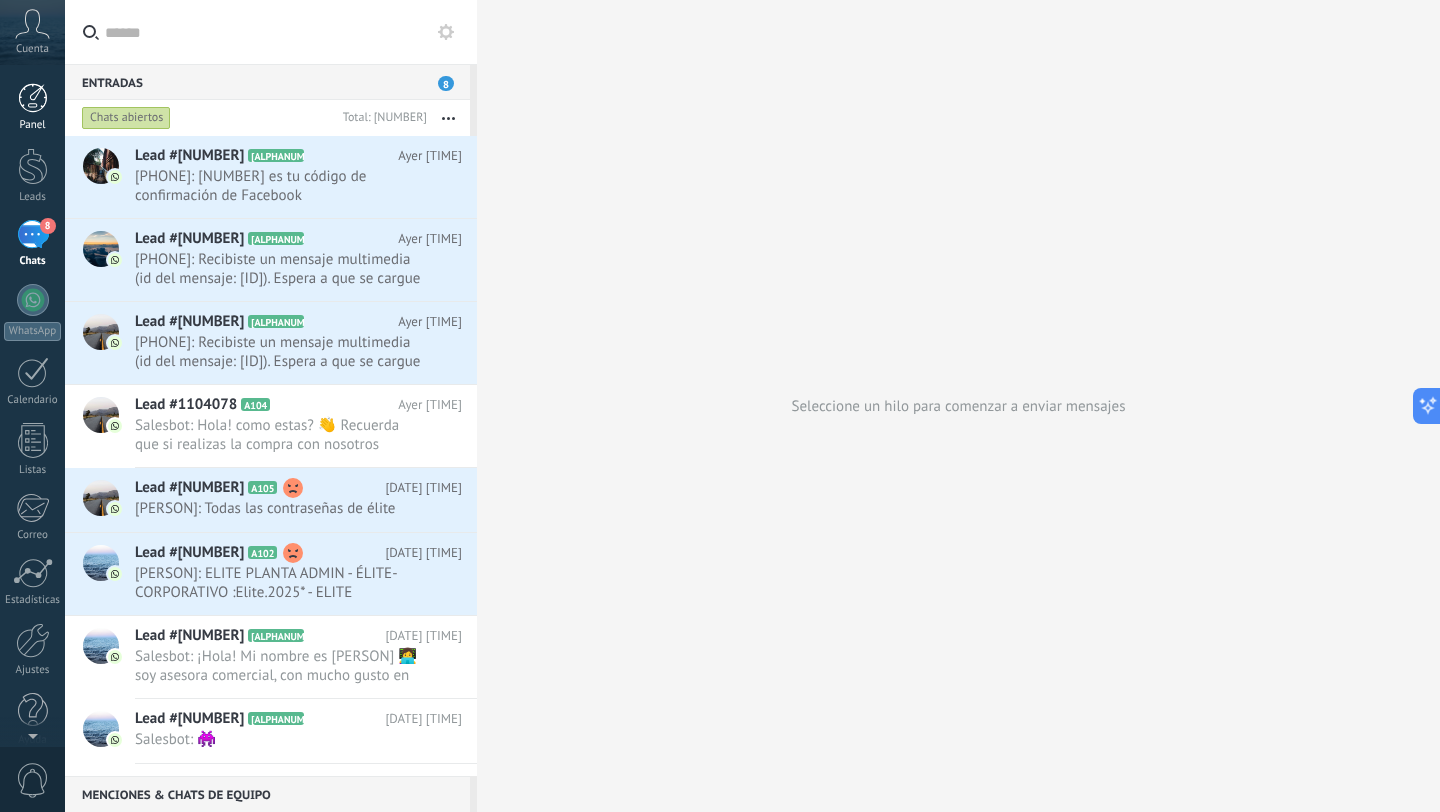 click at bounding box center (33, 98) 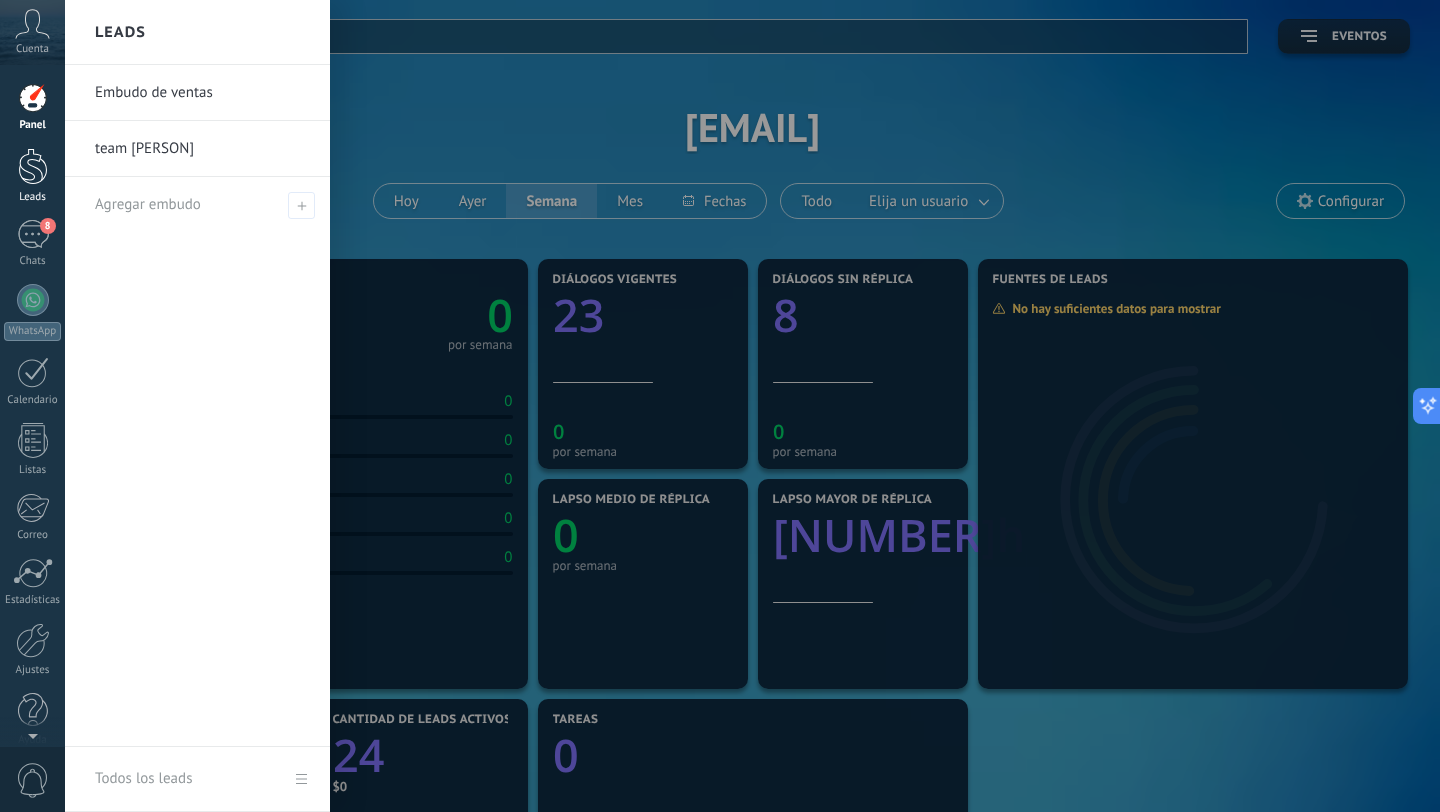 click at bounding box center [33, 166] 